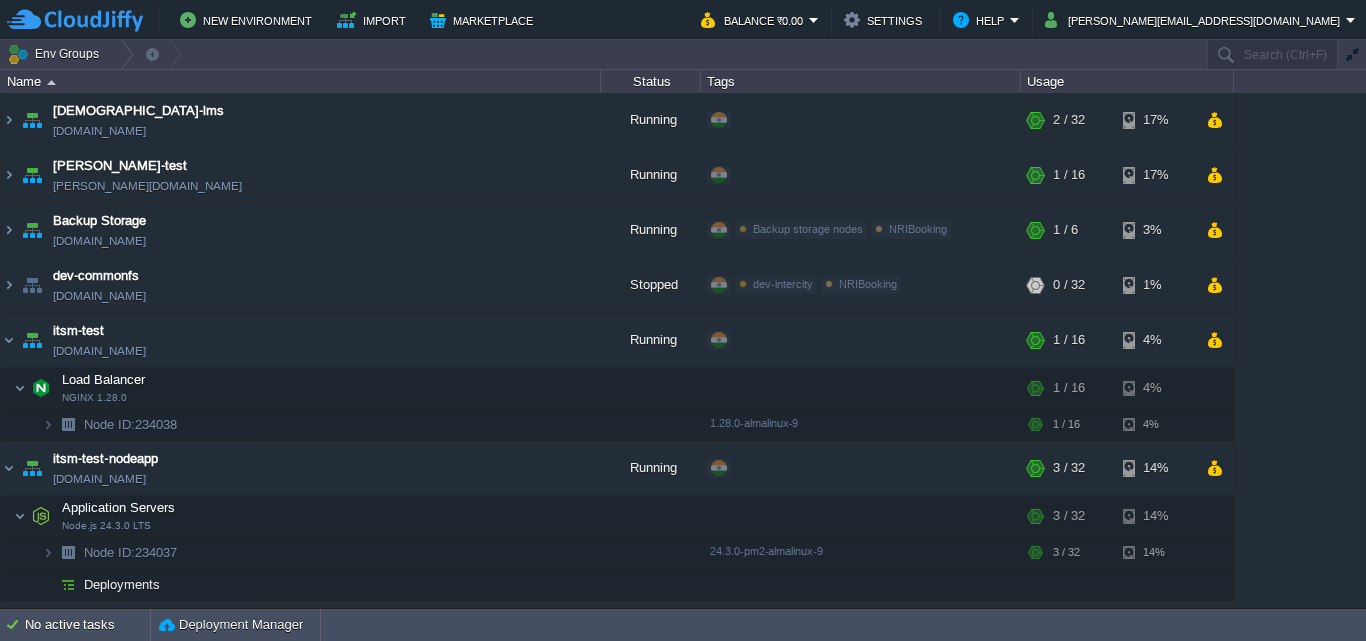 scroll, scrollTop: 0, scrollLeft: 0, axis: both 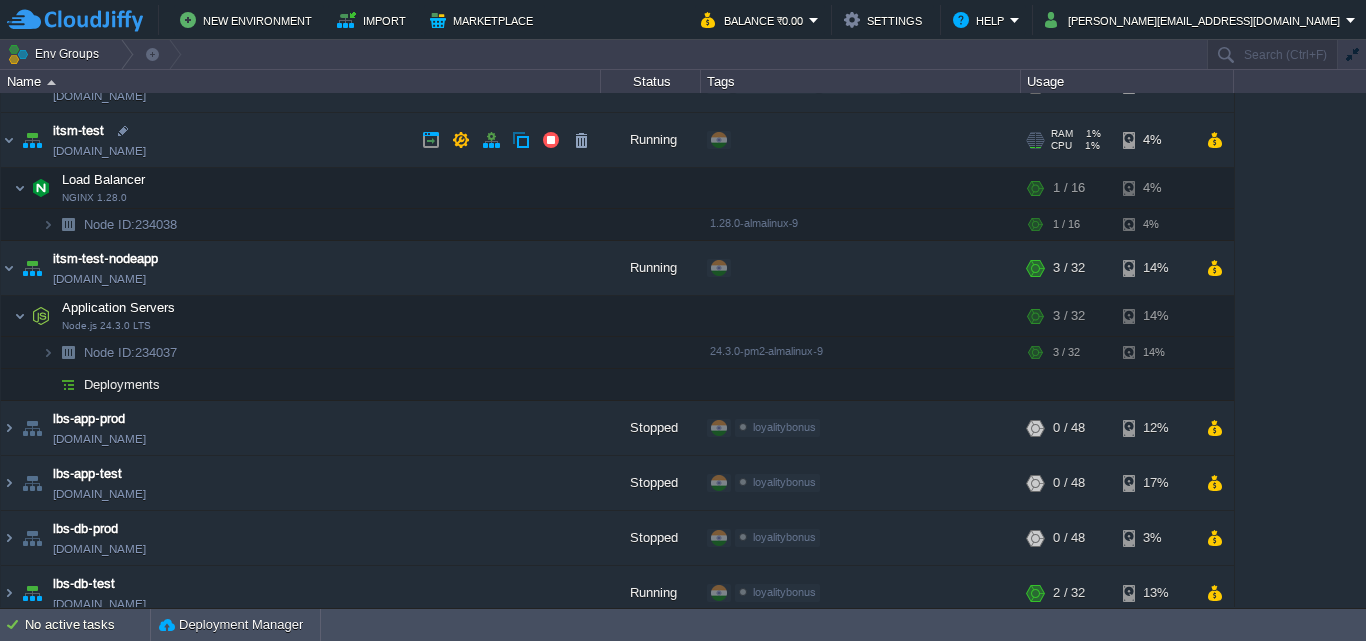 drag, startPoint x: 195, startPoint y: 155, endPoint x: 167, endPoint y: 157, distance: 28.071337 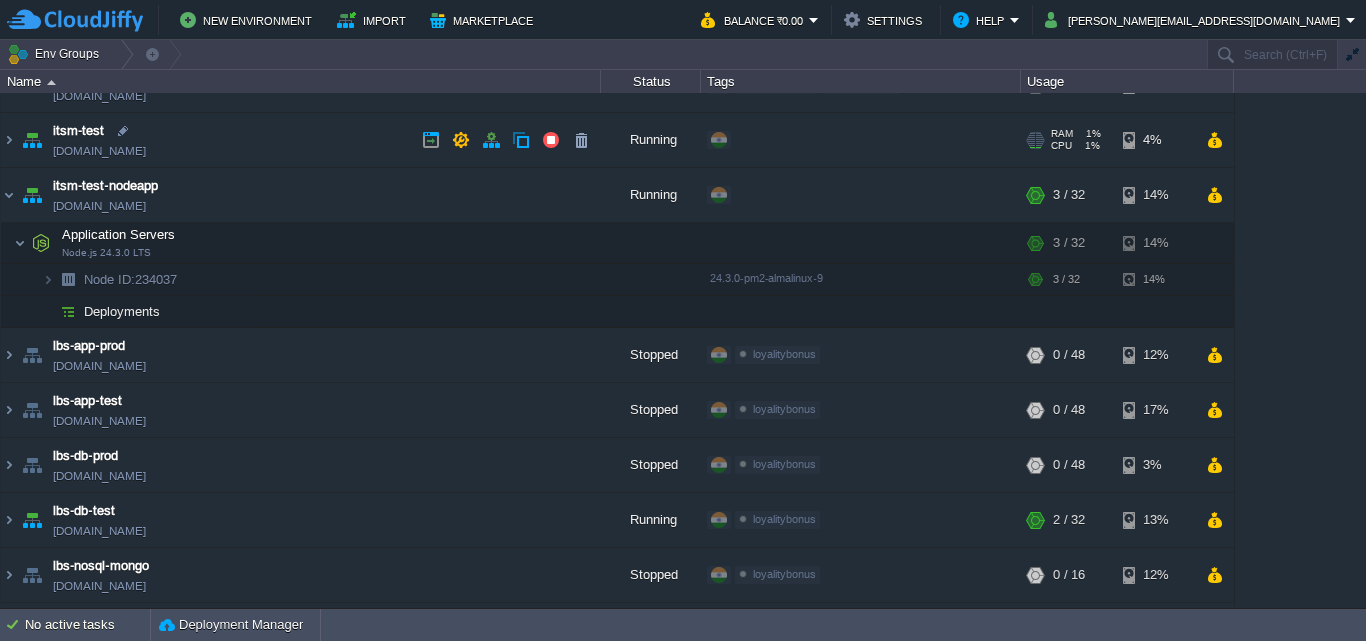 copy on "[DOMAIN_NAME]" 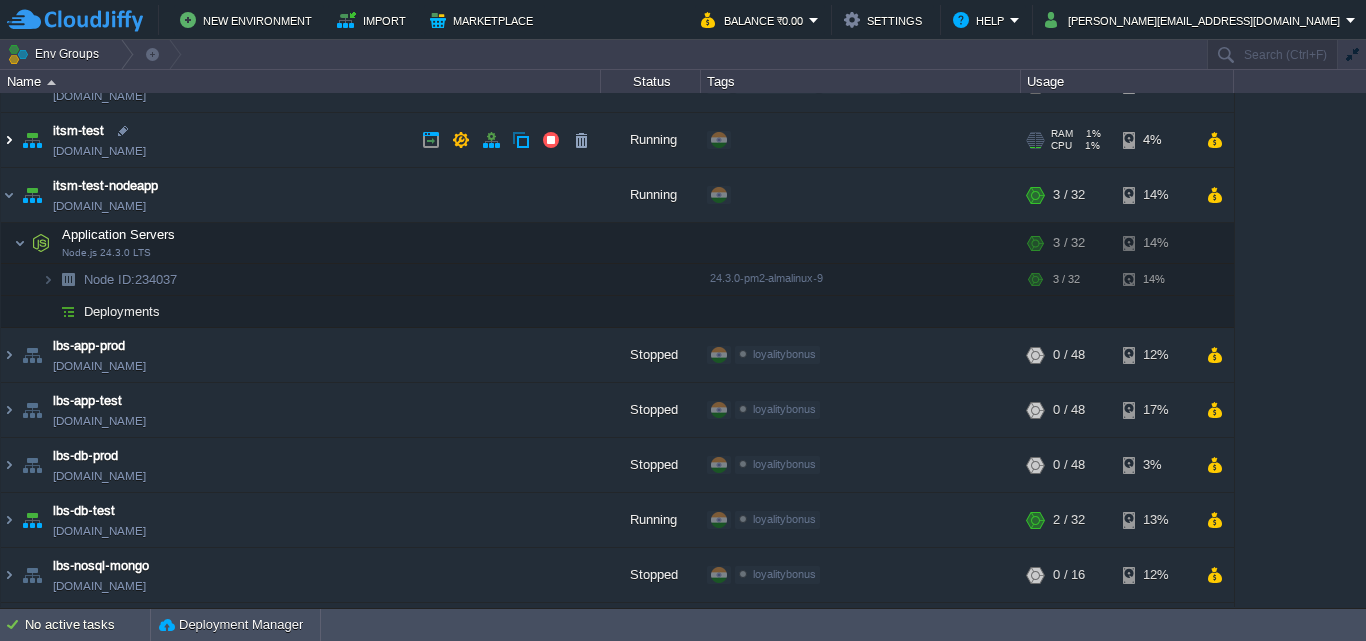 click at bounding box center (9, 140) 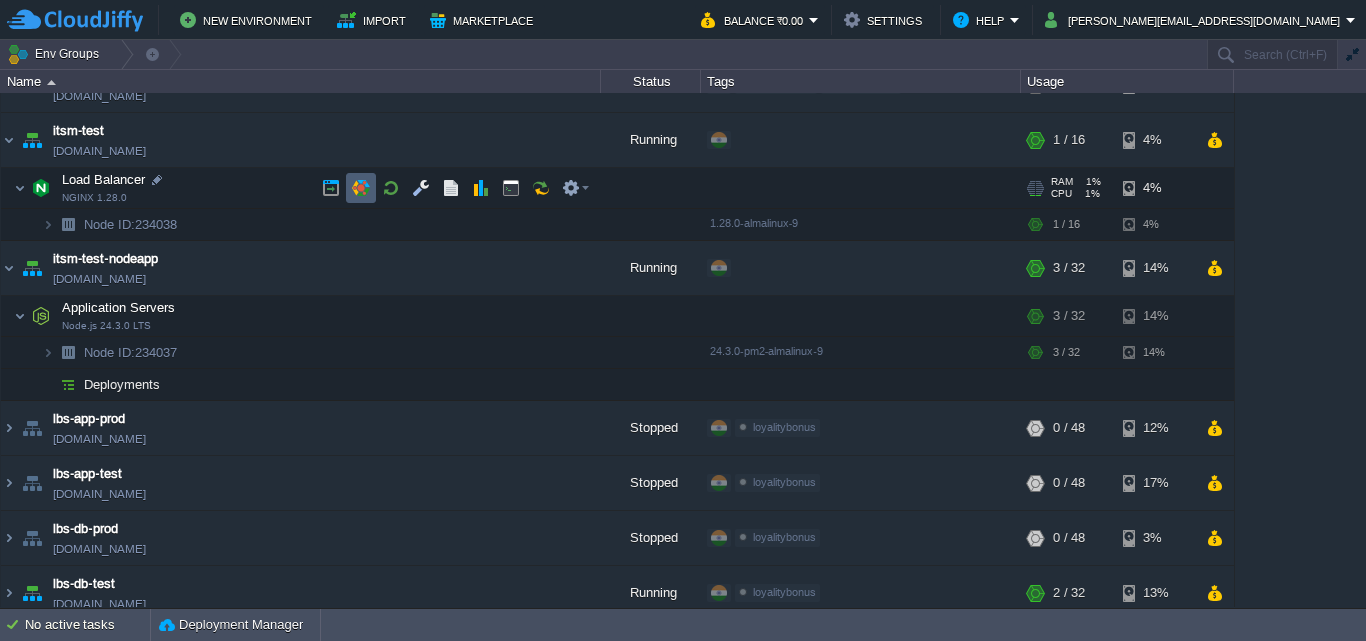 click at bounding box center [361, 188] 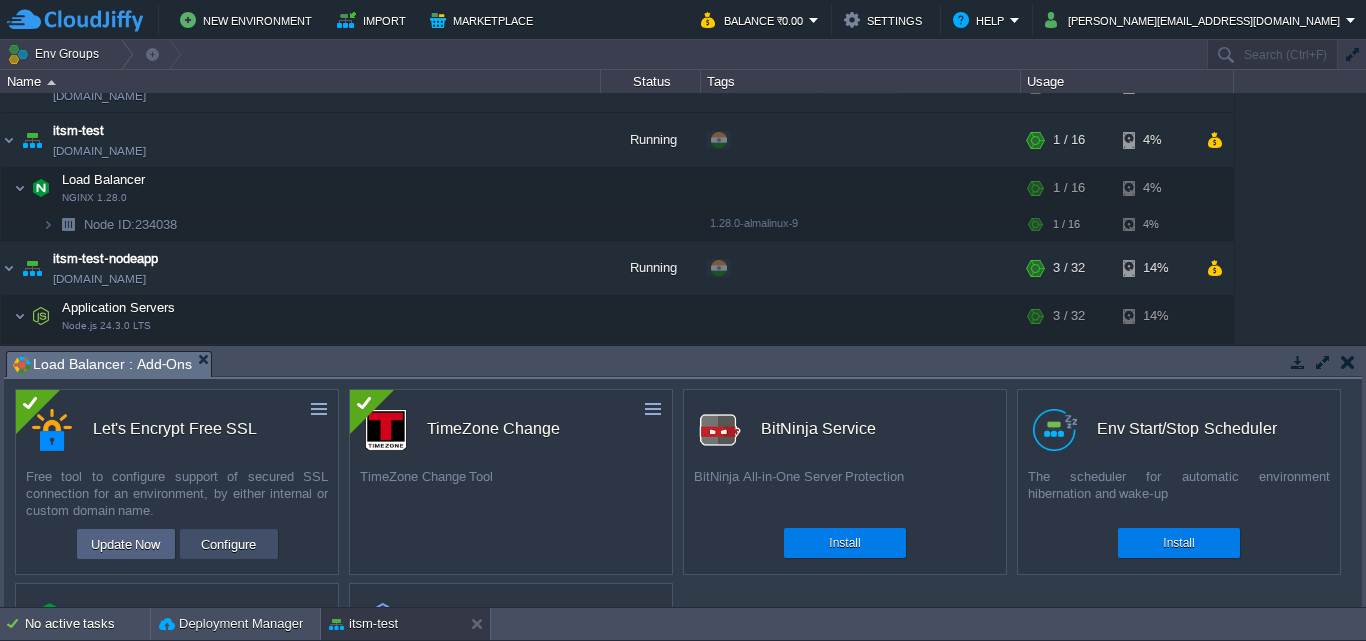 click on "Configure" at bounding box center [228, 544] 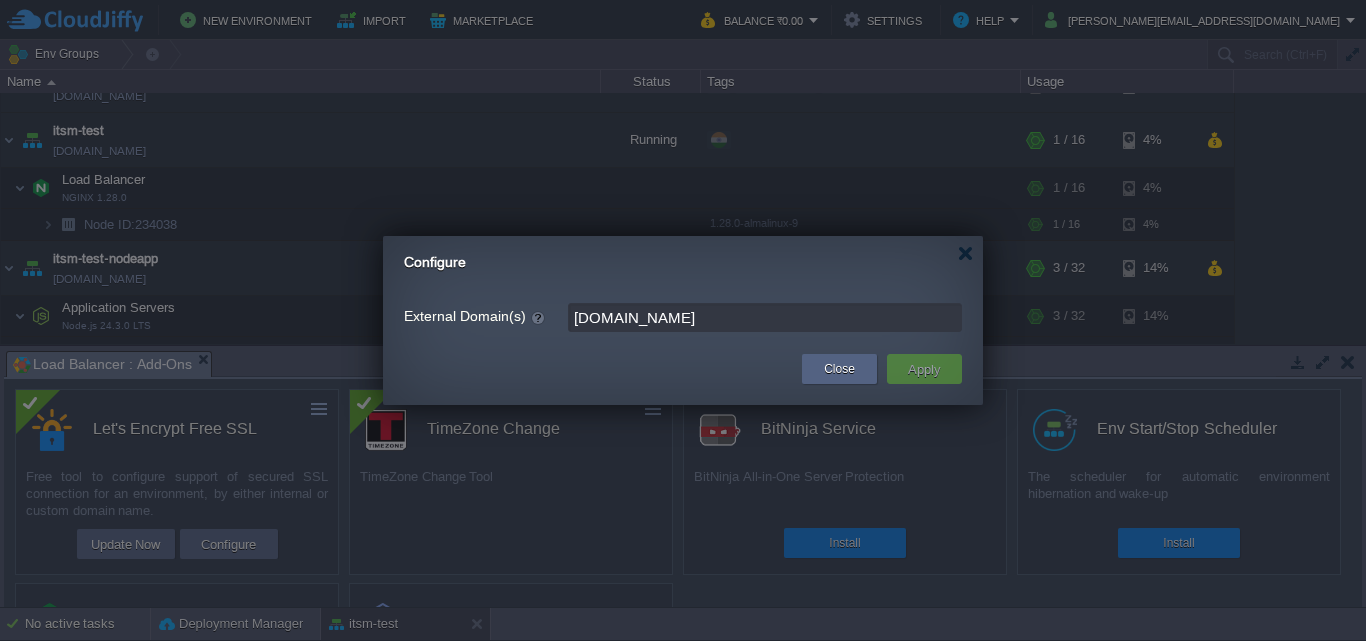 click on "[DOMAIN_NAME]" at bounding box center (765, 317) 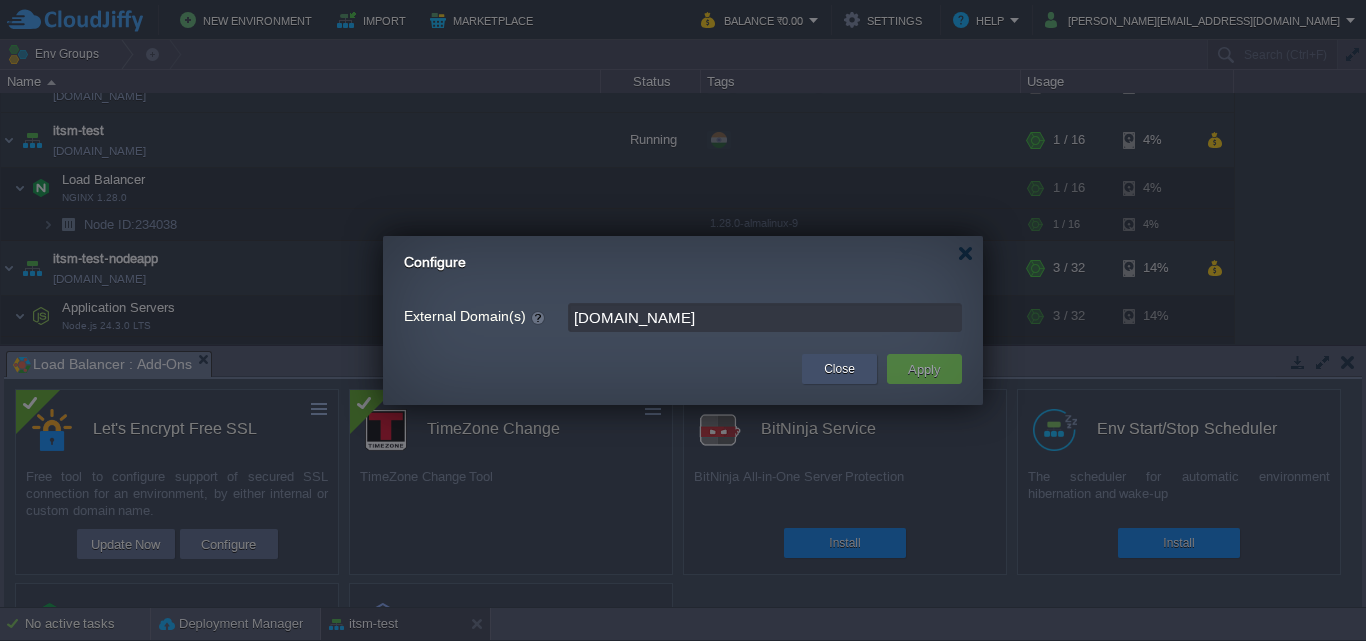 click on "Close" at bounding box center (839, 369) 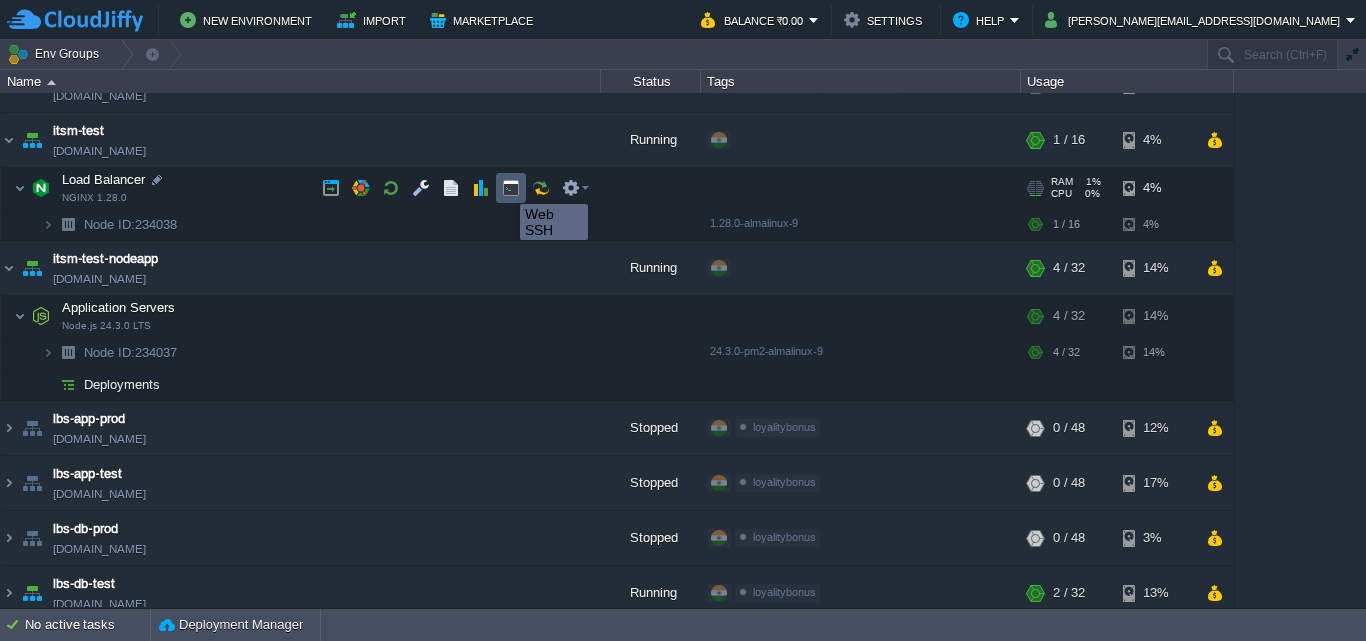 click at bounding box center [511, 188] 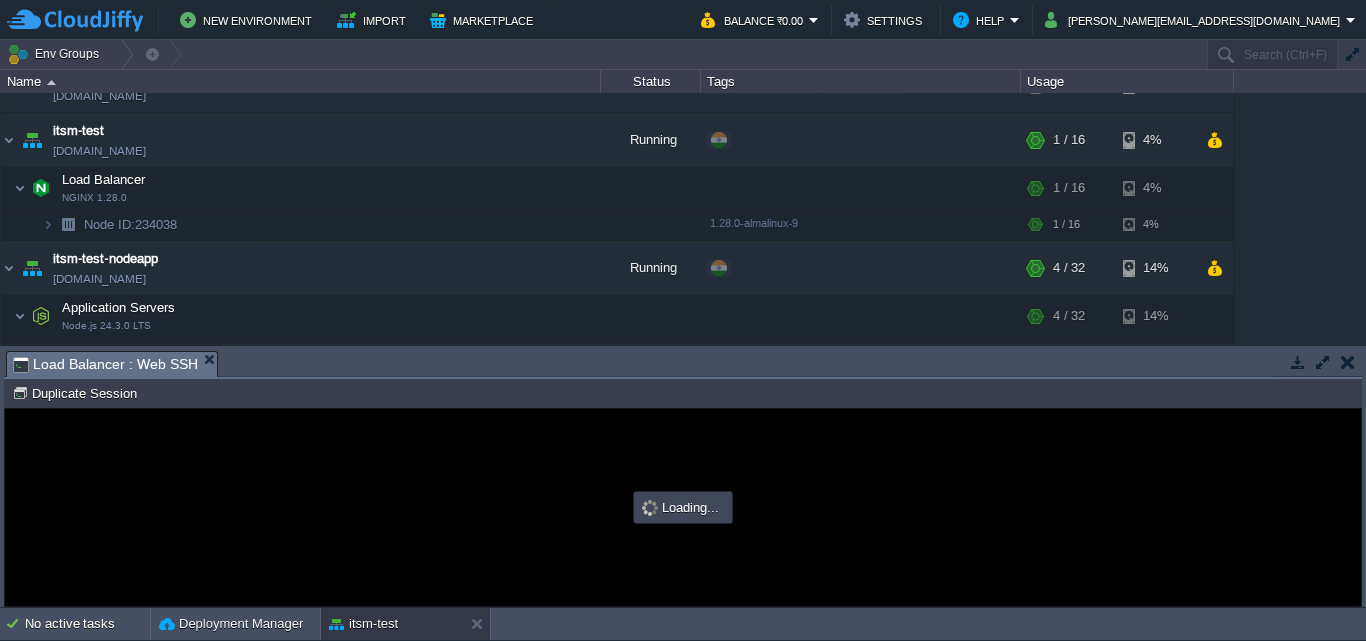 scroll, scrollTop: 0, scrollLeft: 0, axis: both 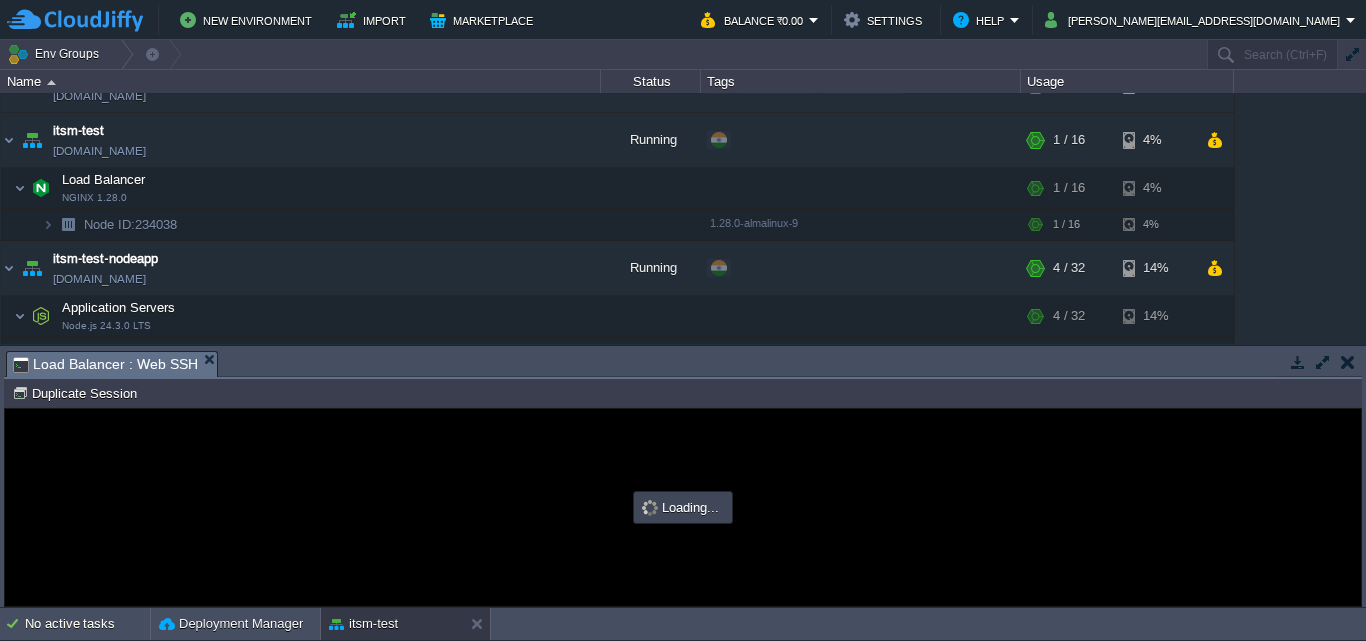 type on "#000000" 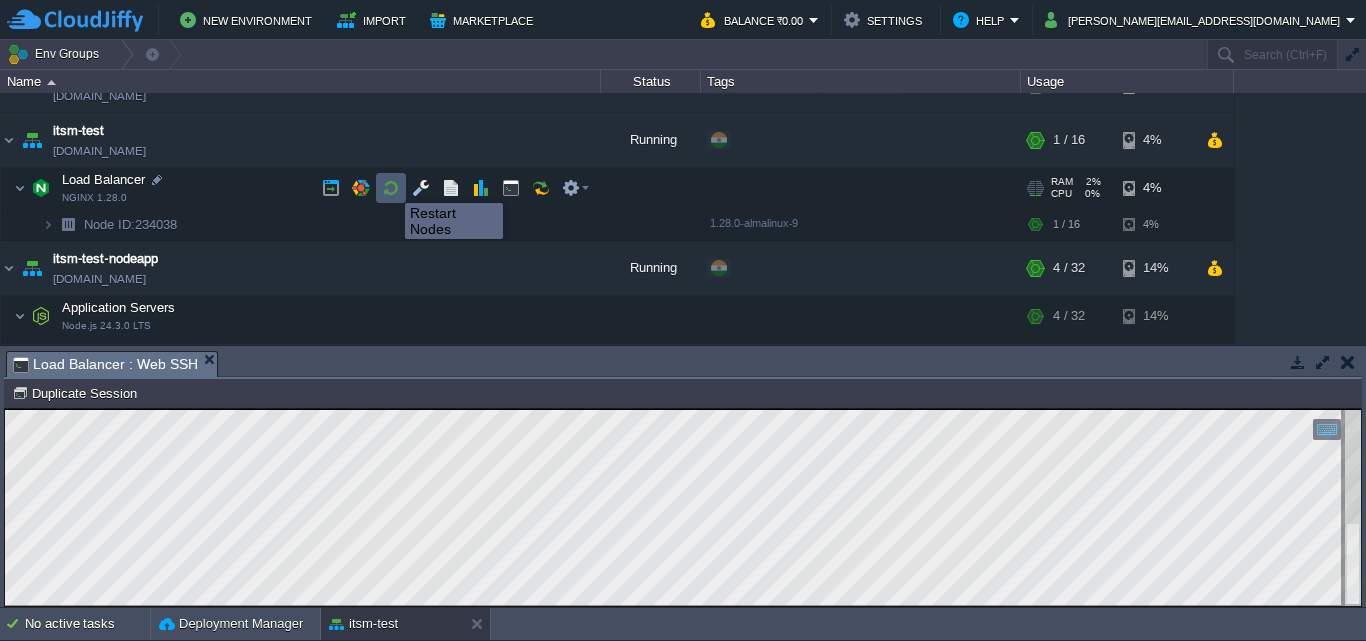 click at bounding box center (391, 188) 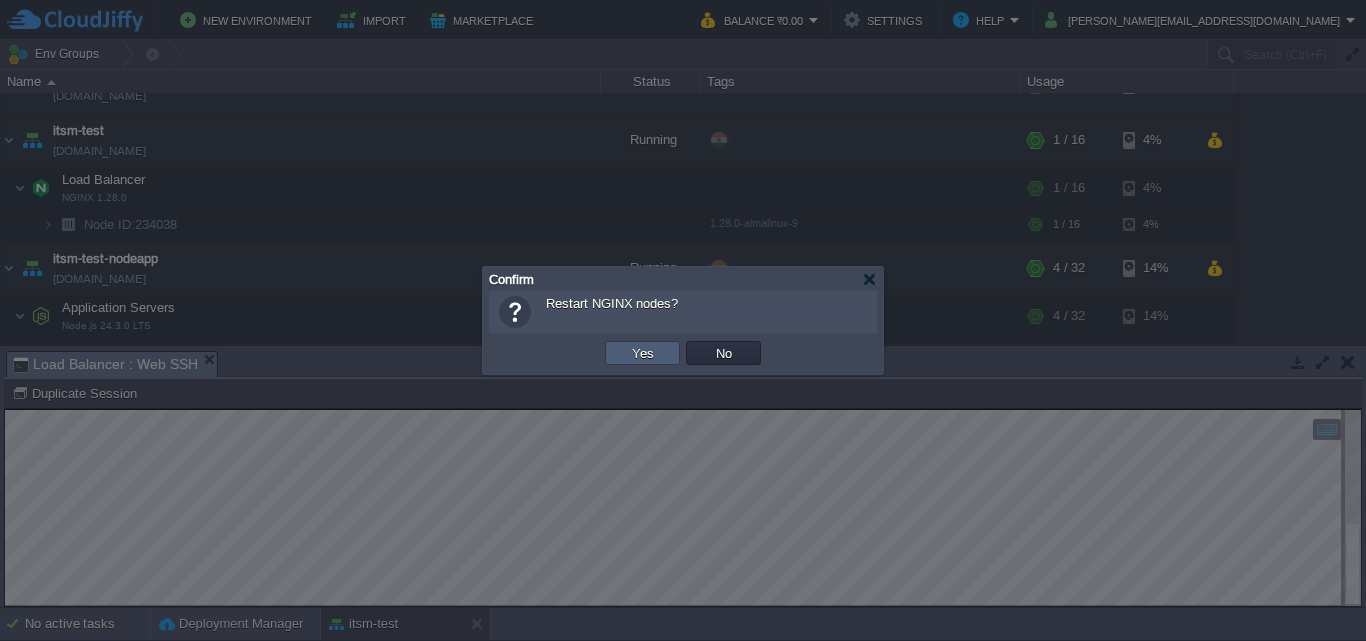 click on "Yes" at bounding box center (643, 353) 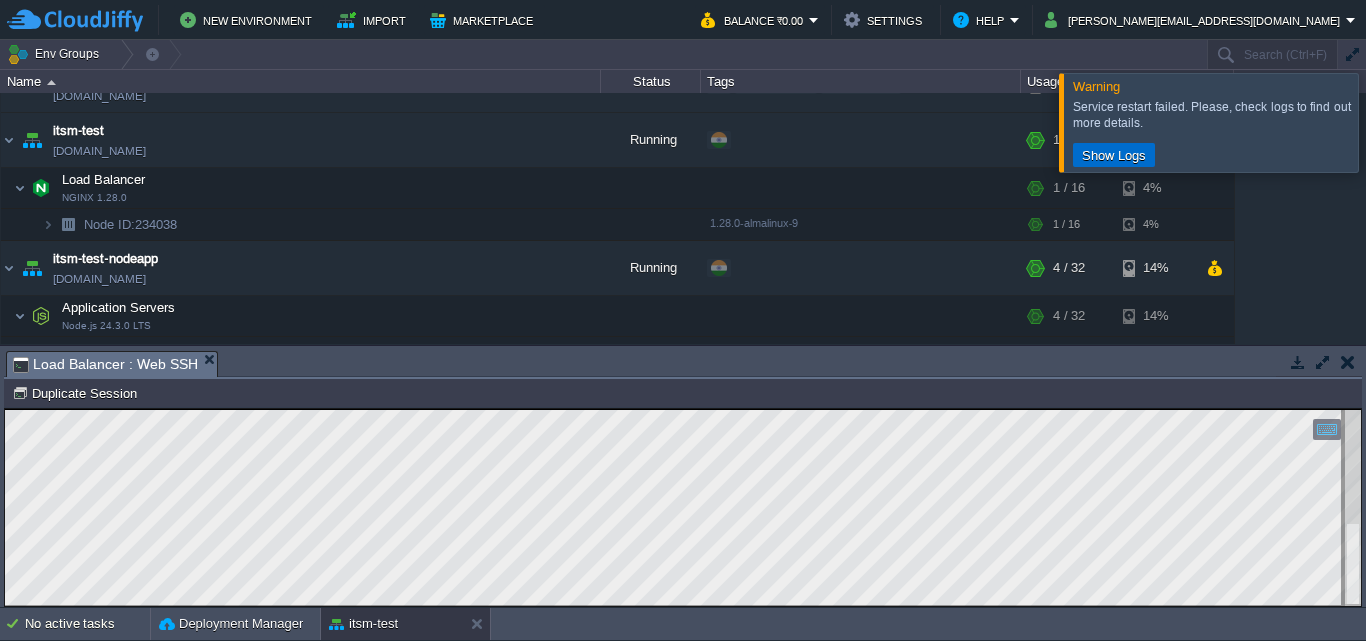 click on "Show Logs" at bounding box center (1114, 155) 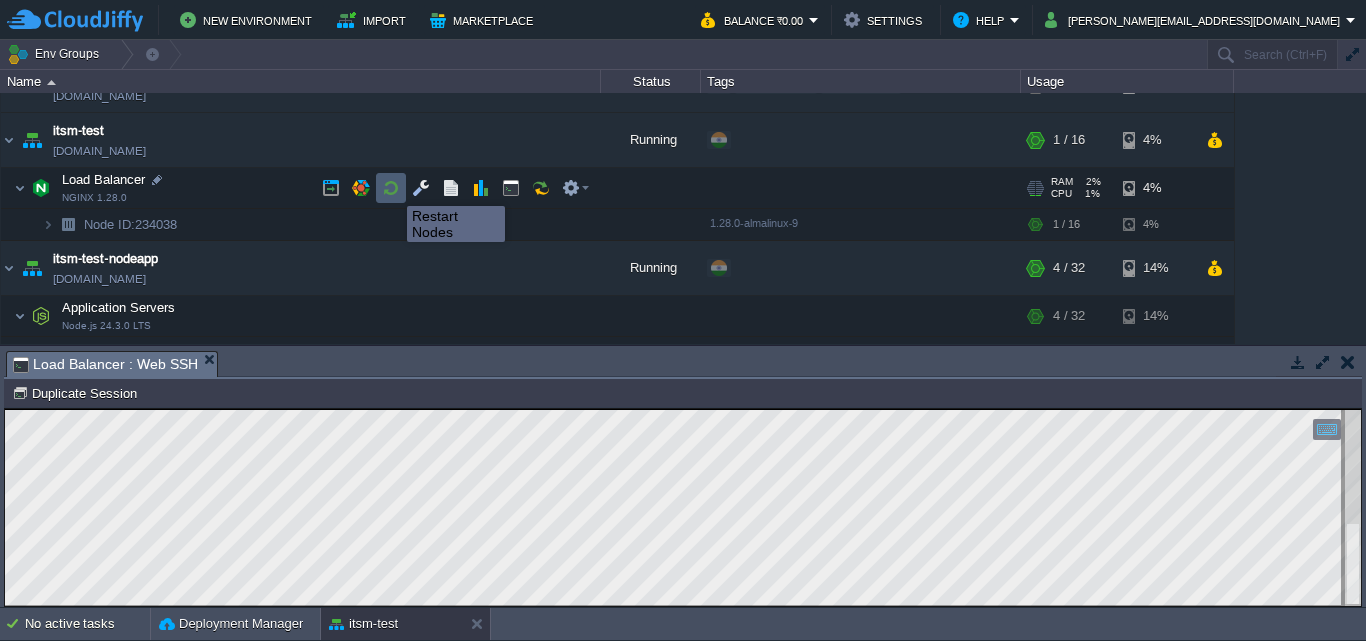 click at bounding box center [391, 188] 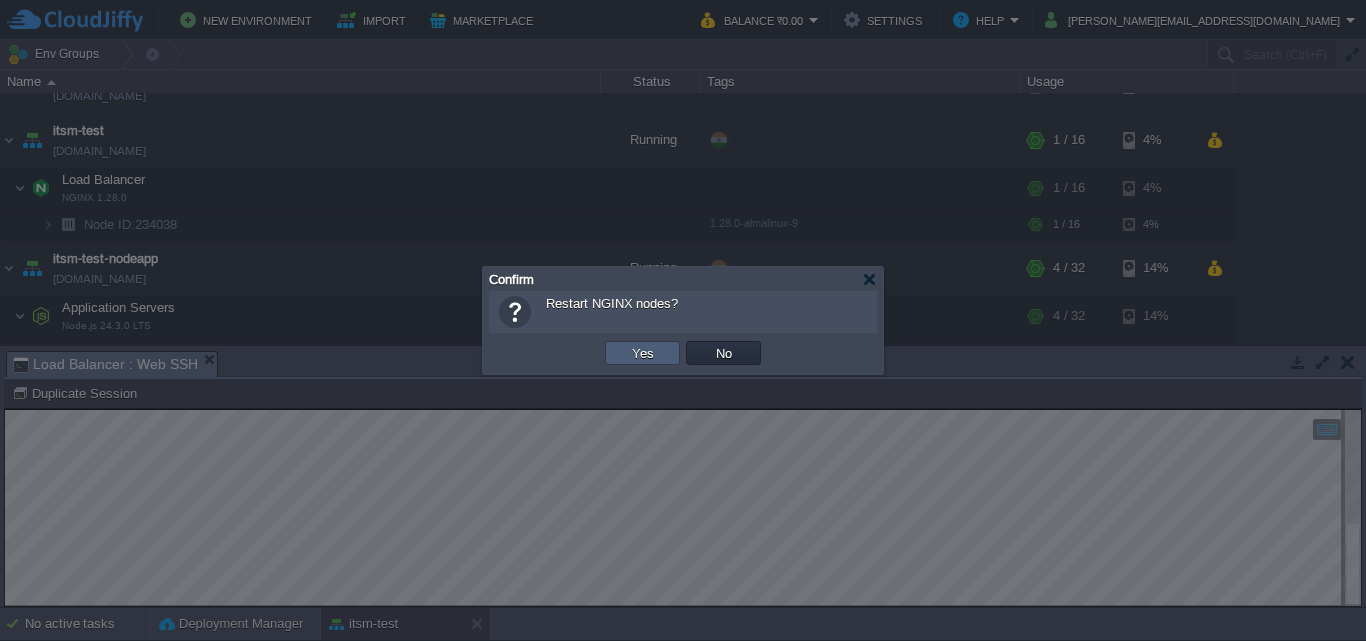 click on "Yes" at bounding box center [643, 353] 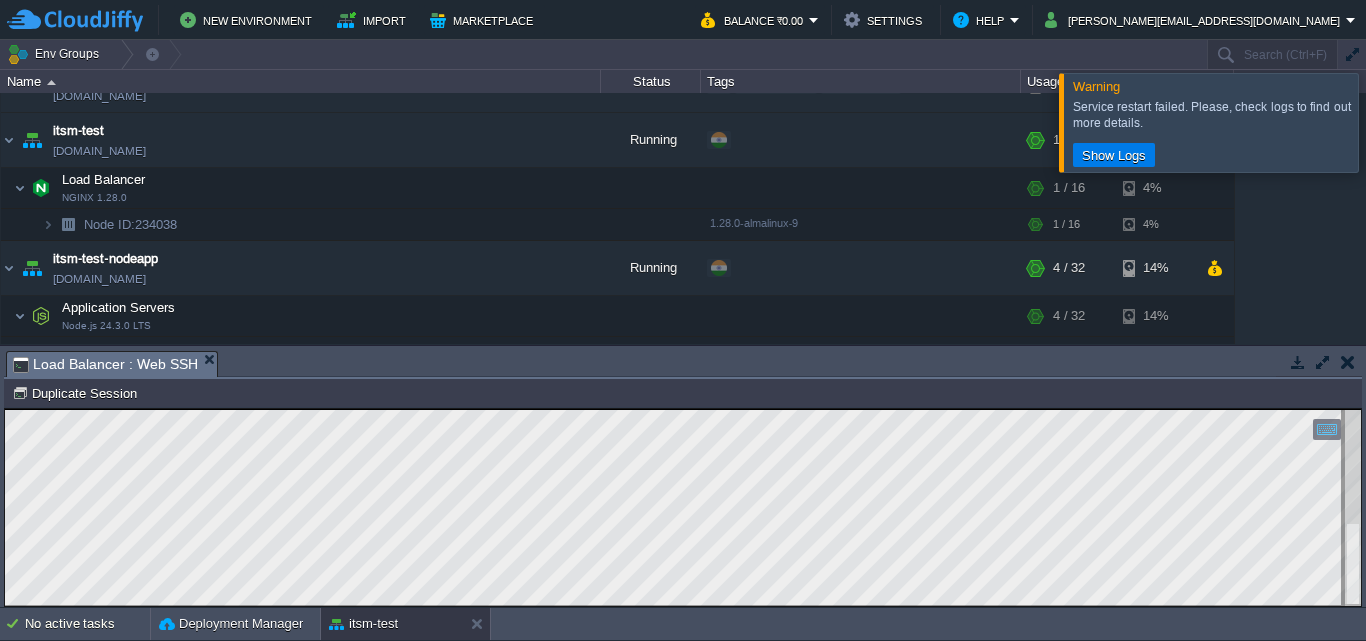 click at bounding box center [1390, 122] 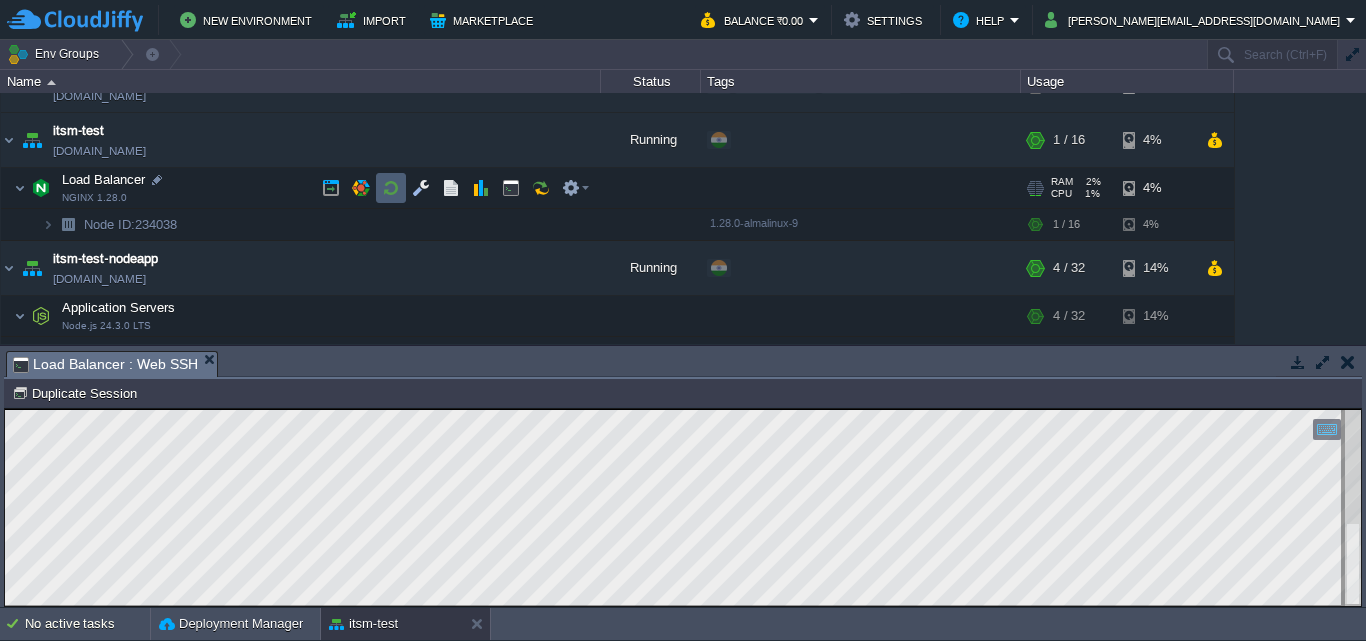 click at bounding box center [391, 188] 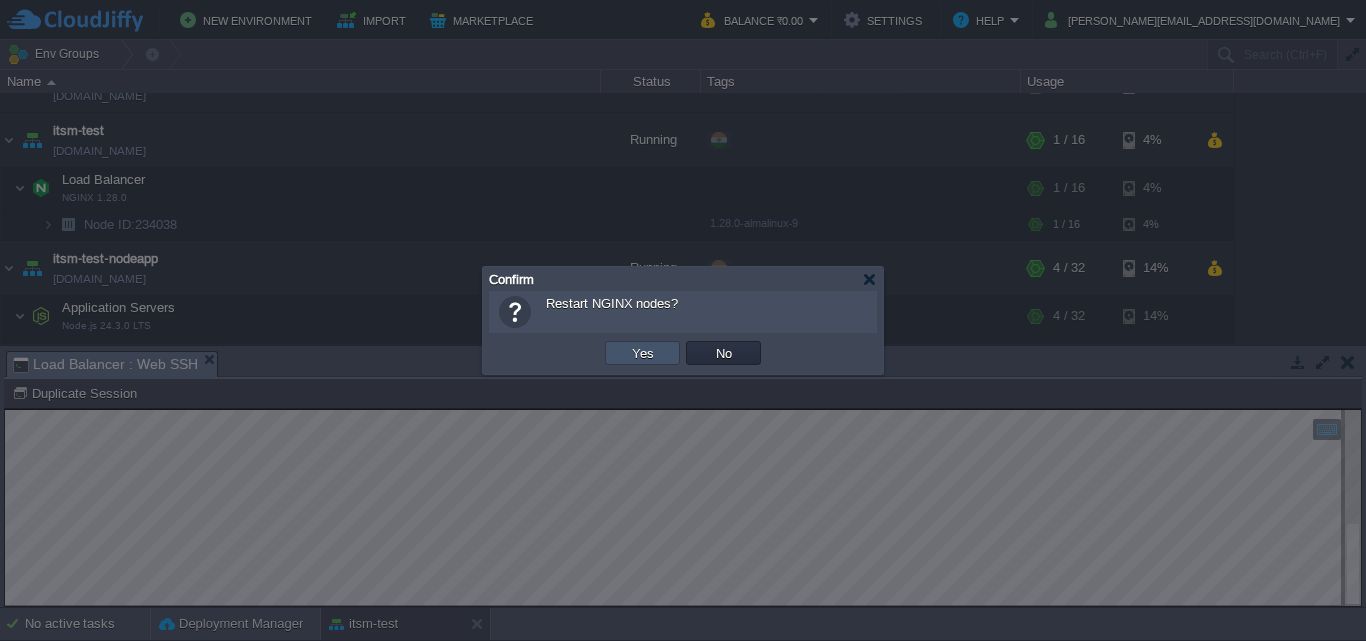click on "Yes" at bounding box center (643, 353) 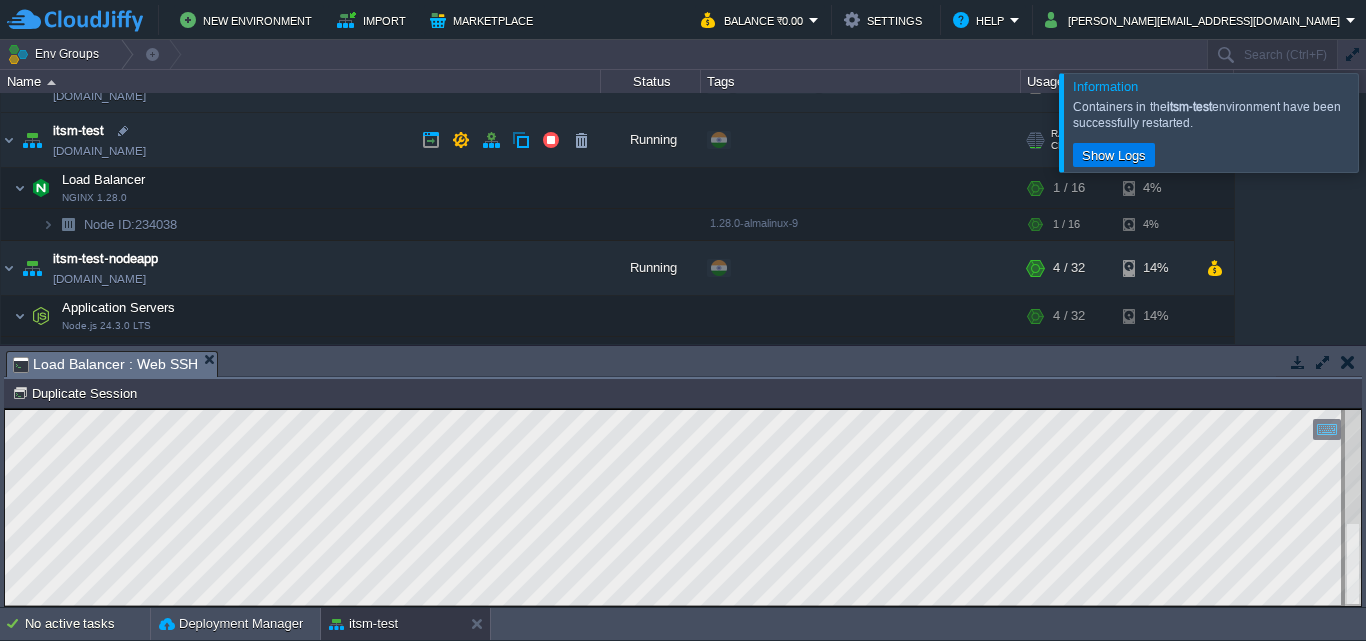 click on "[DOMAIN_NAME]" at bounding box center [99, 151] 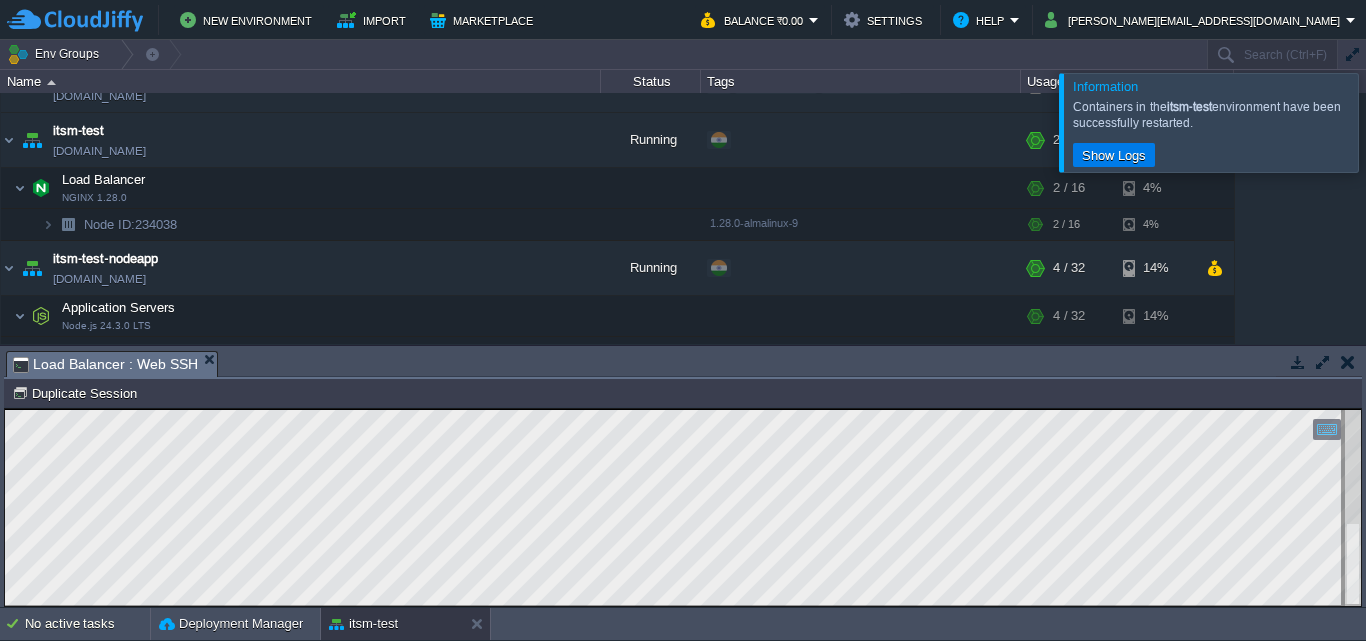 click at bounding box center (1390, 122) 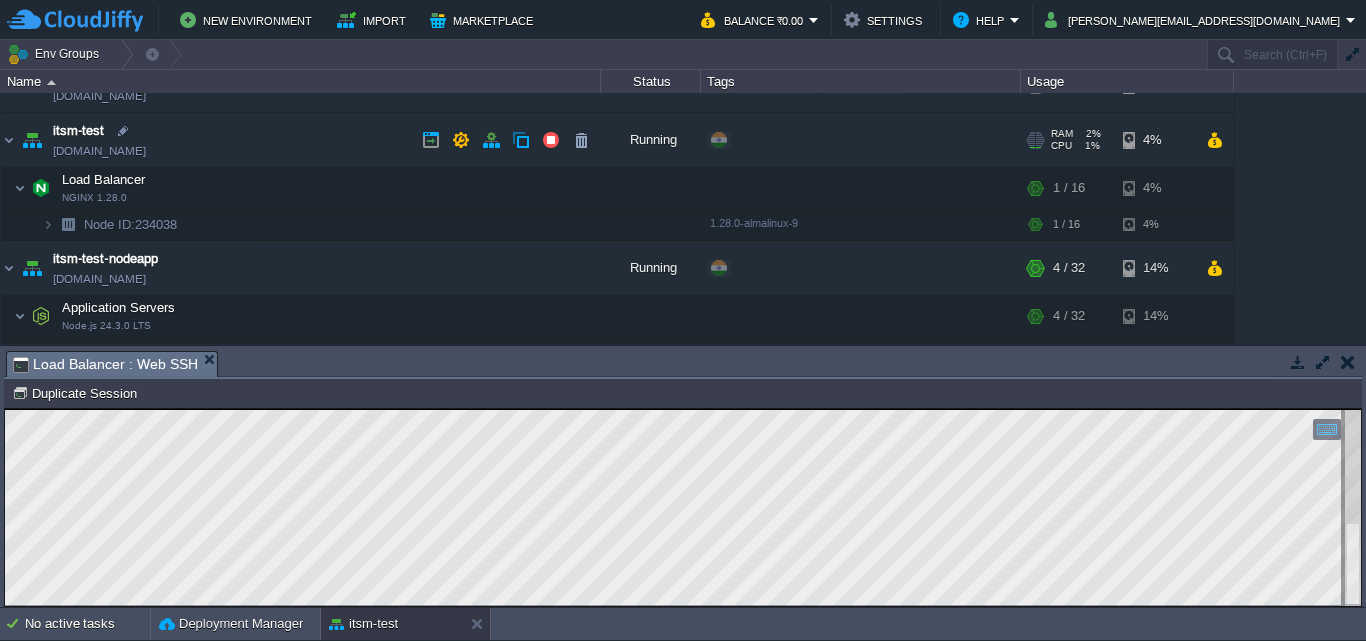 click on "[DOMAIN_NAME]" at bounding box center [99, 151] 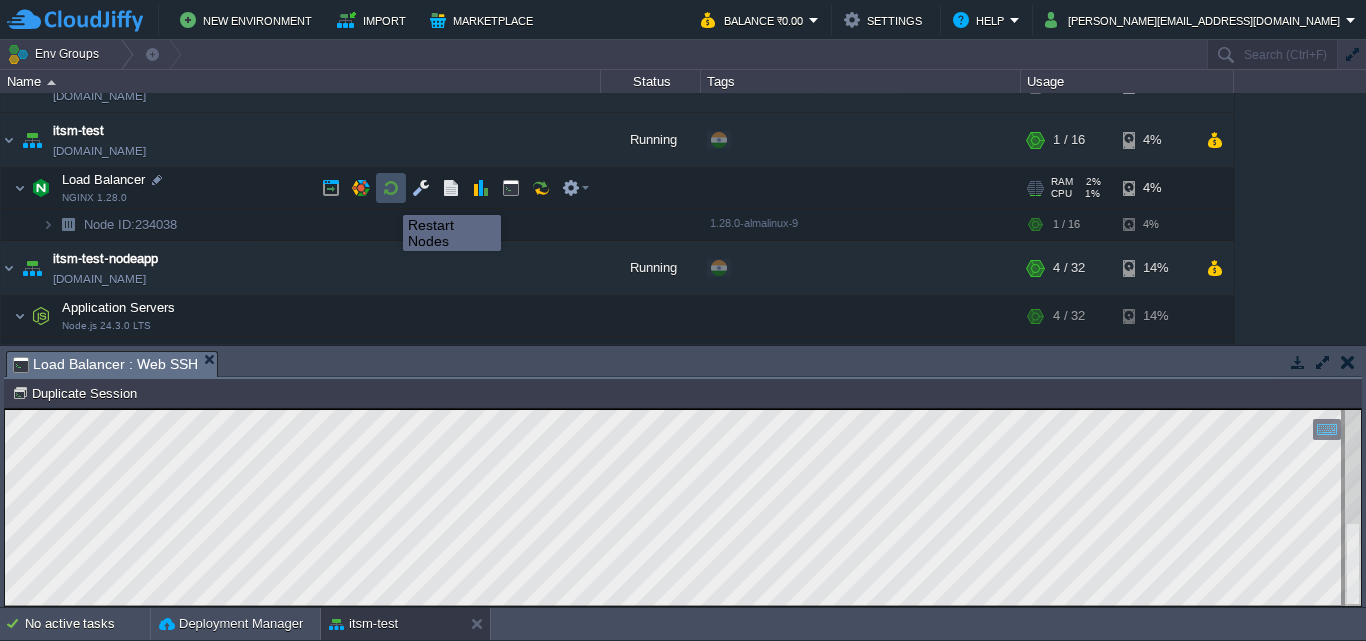 click at bounding box center [391, 188] 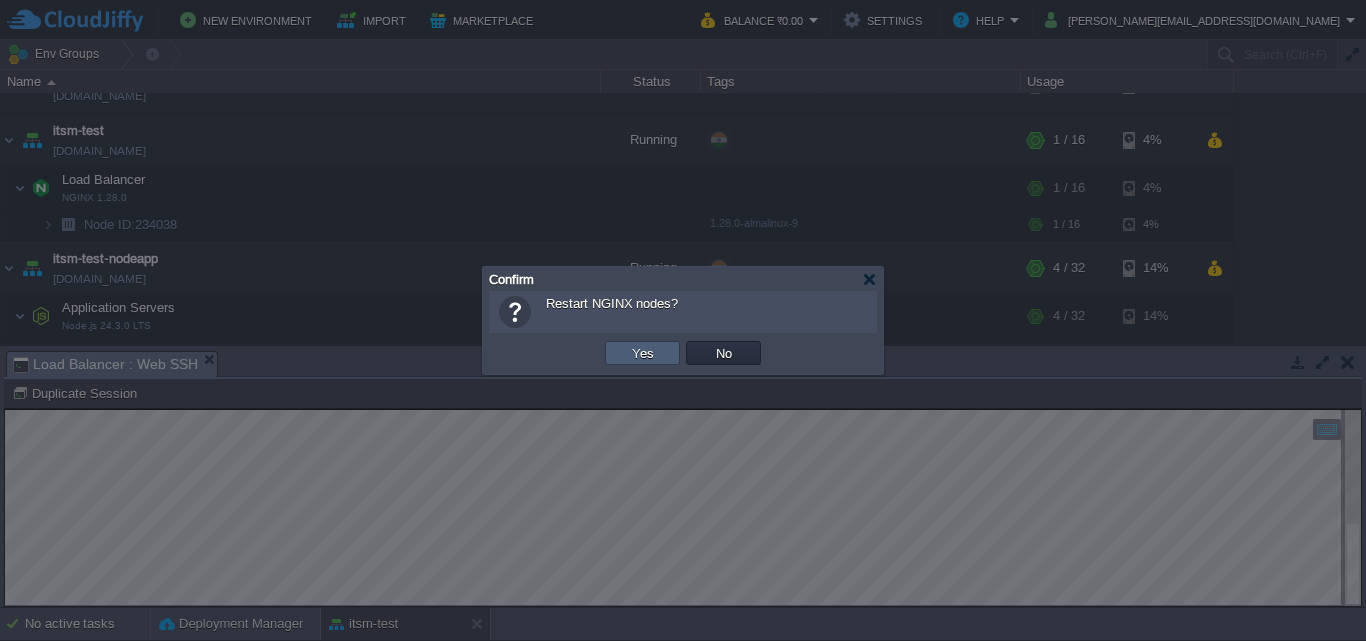 click on "Yes" at bounding box center [642, 353] 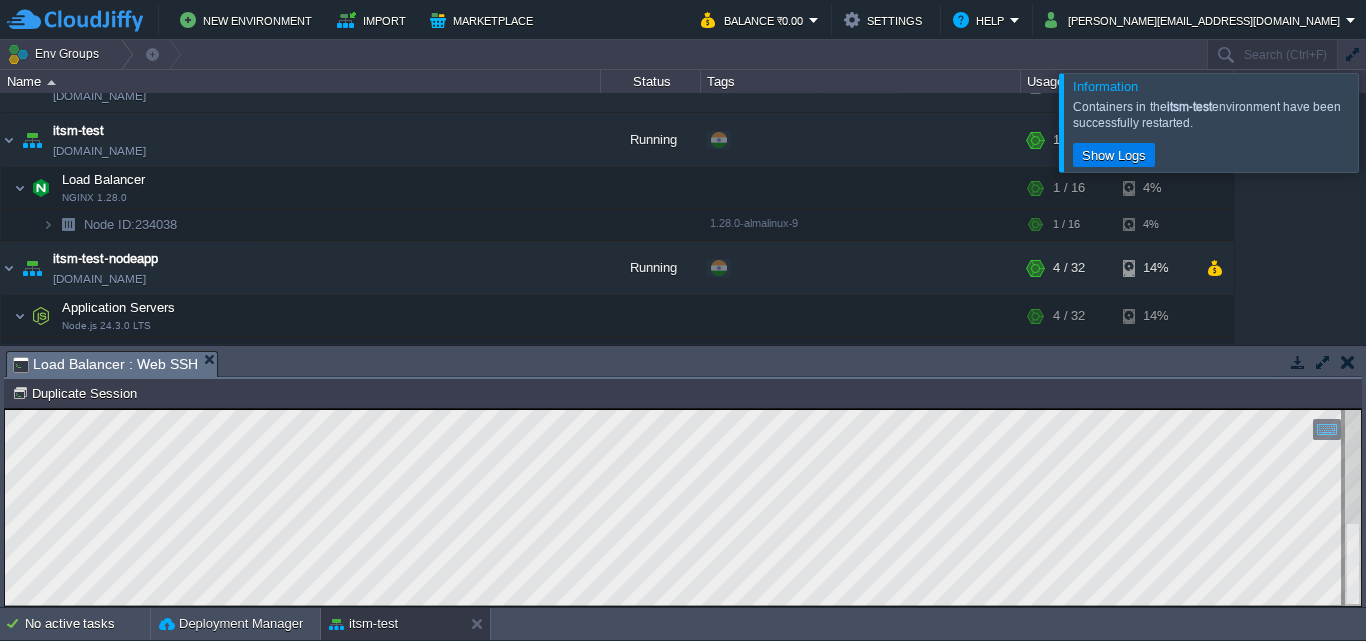 click at bounding box center [1390, 122] 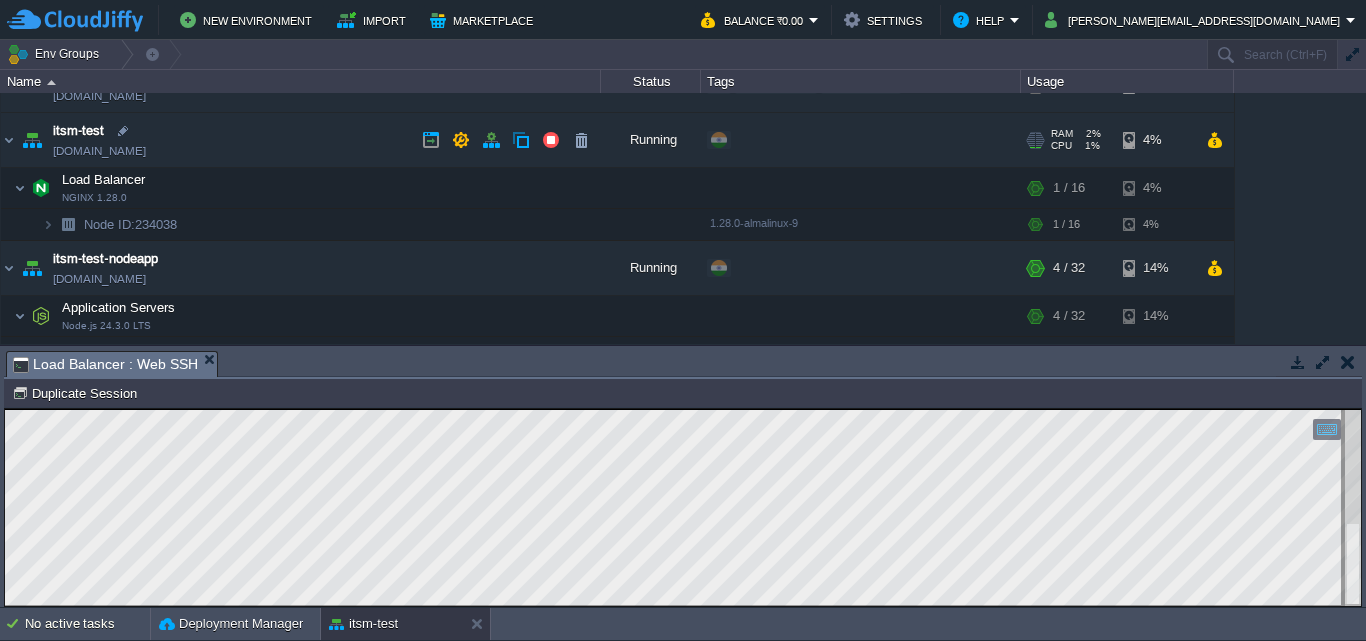 drag, startPoint x: 186, startPoint y: 151, endPoint x: 402, endPoint y: 206, distance: 222.89235 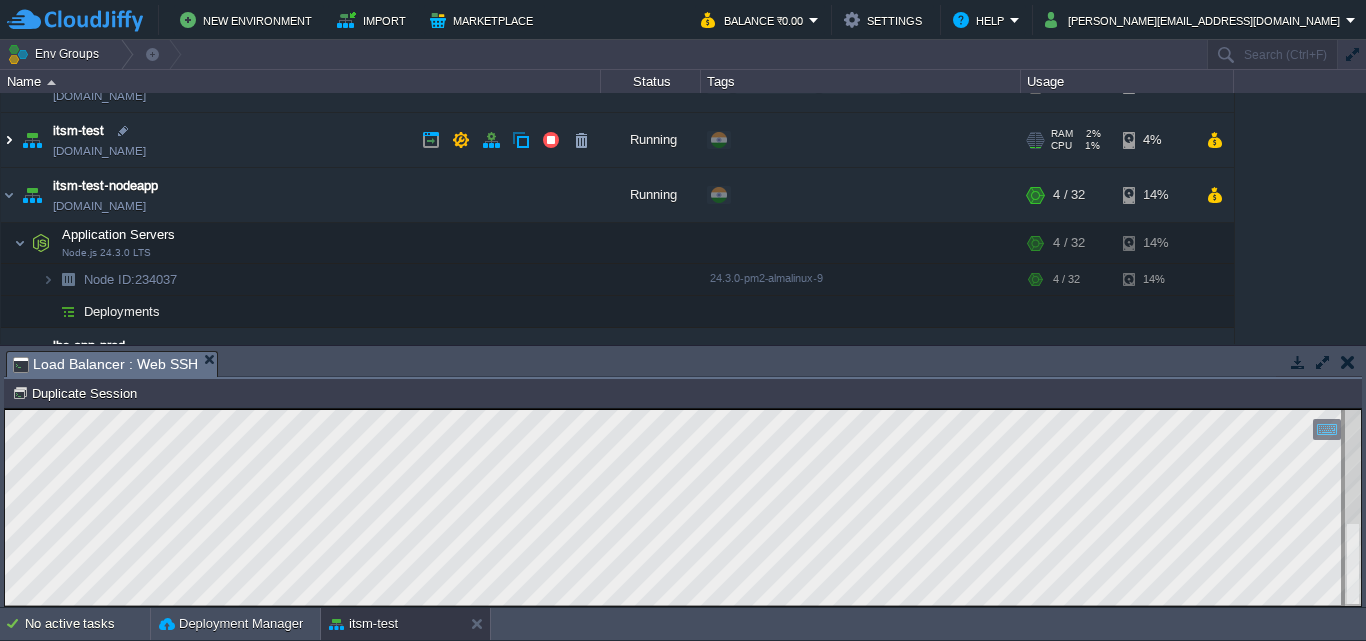 click at bounding box center (9, 140) 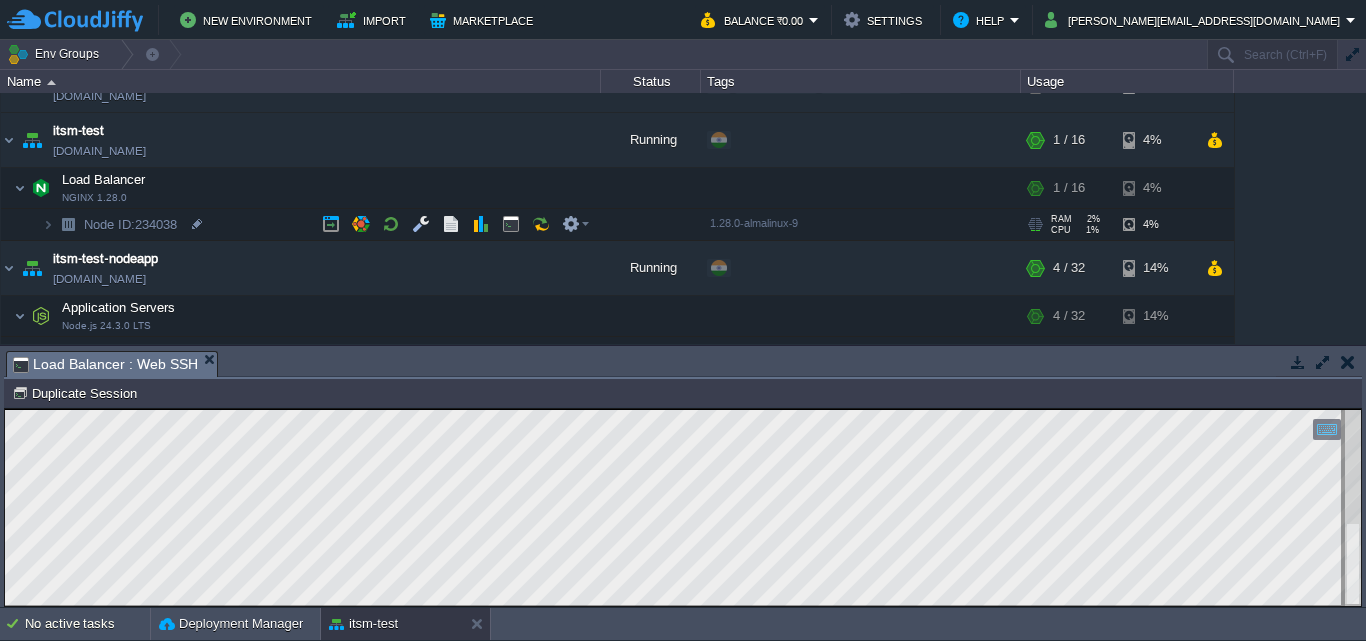 click at bounding box center (68, 224) 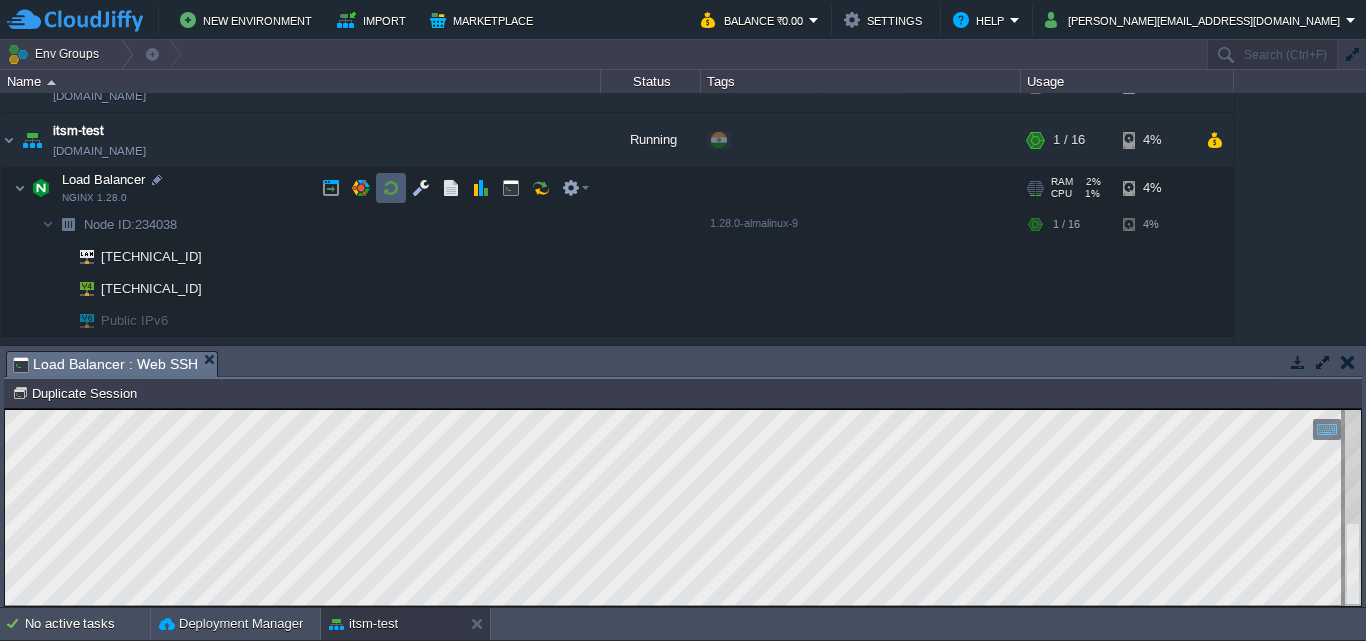 click at bounding box center [391, 188] 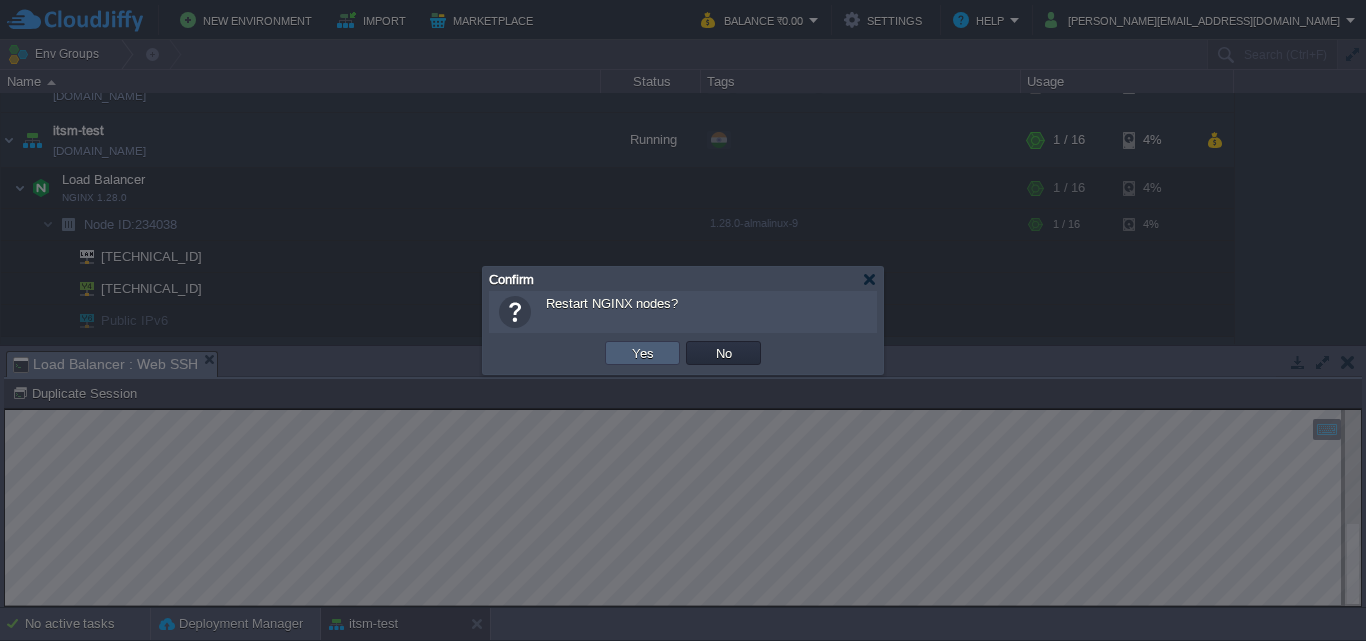 click on "Yes" at bounding box center (643, 353) 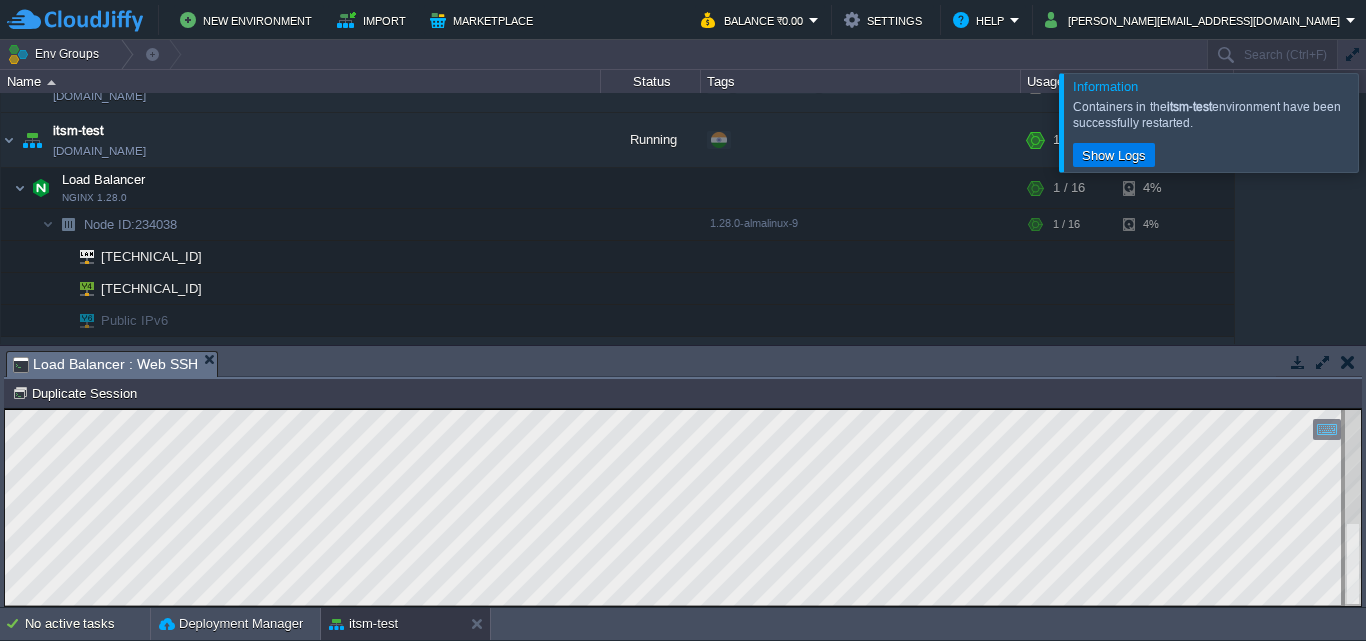 click at bounding box center [1390, 122] 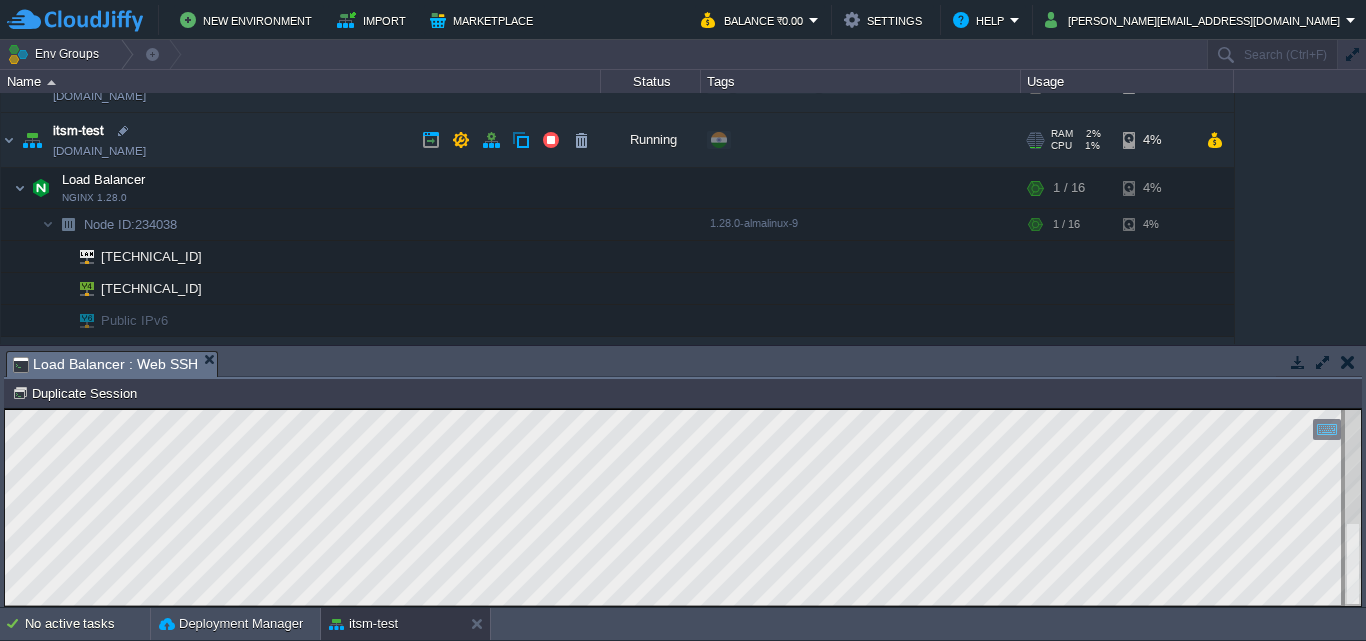 click on "[DOMAIN_NAME]" at bounding box center (99, 151) 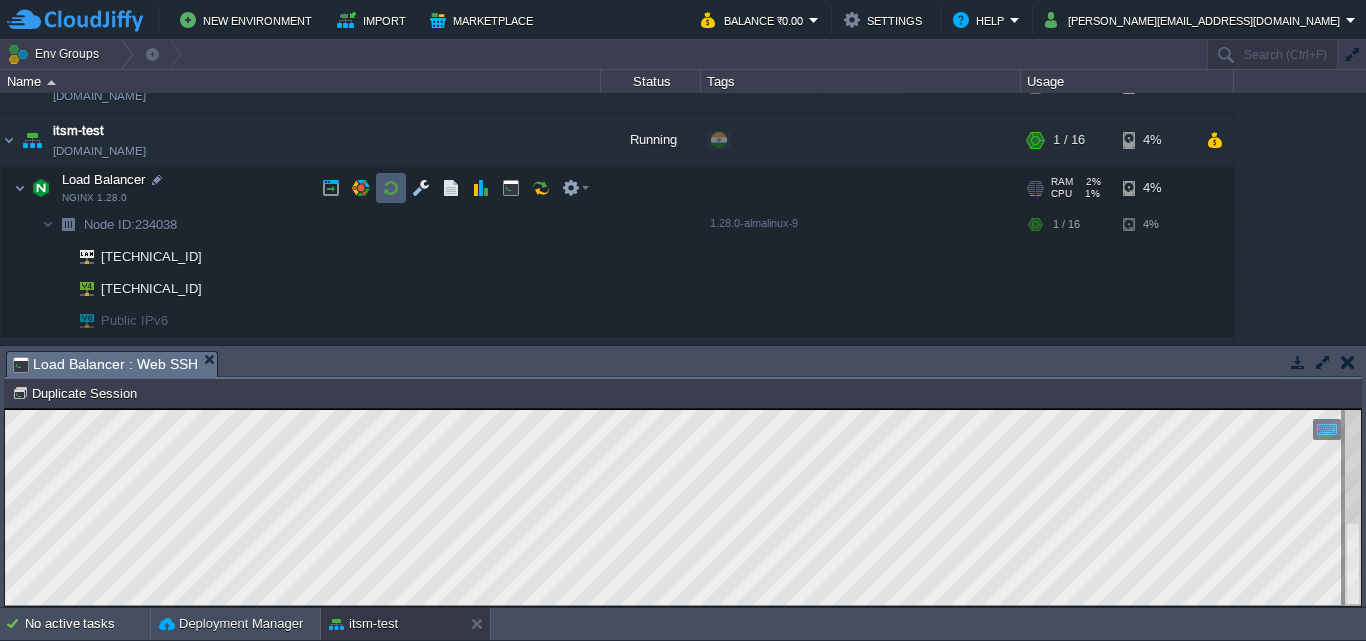 click at bounding box center [391, 188] 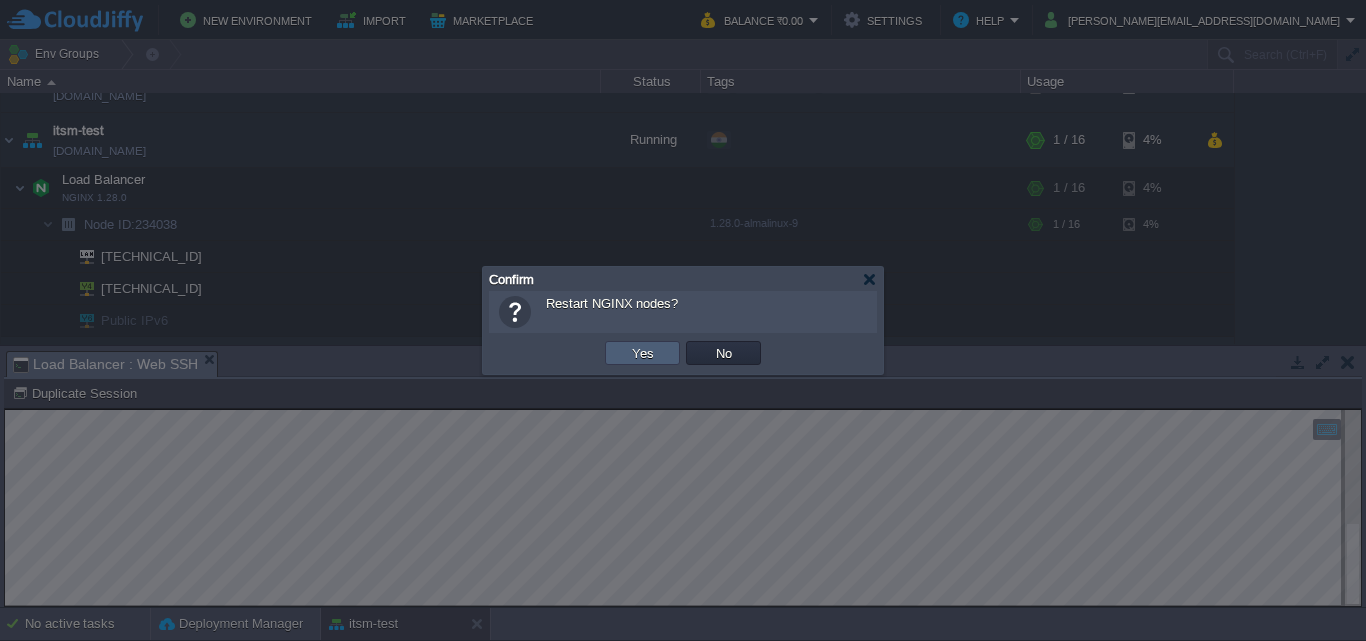 click on "Yes" at bounding box center [643, 353] 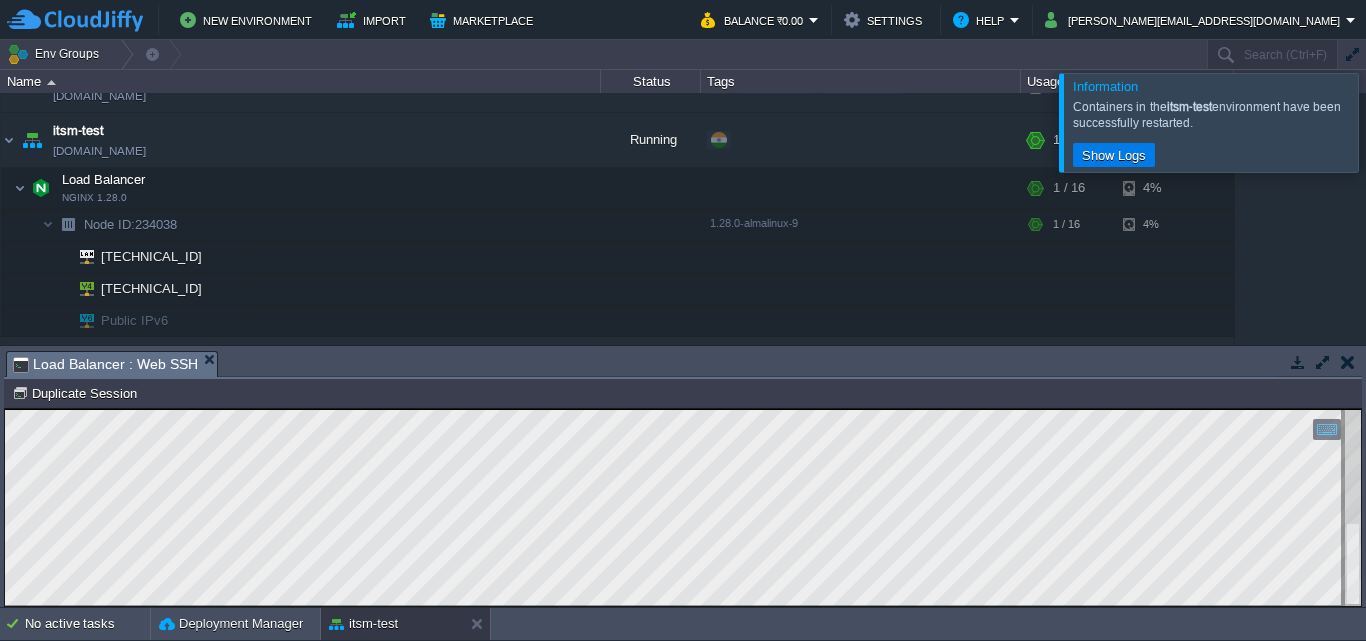 click at bounding box center (1390, 122) 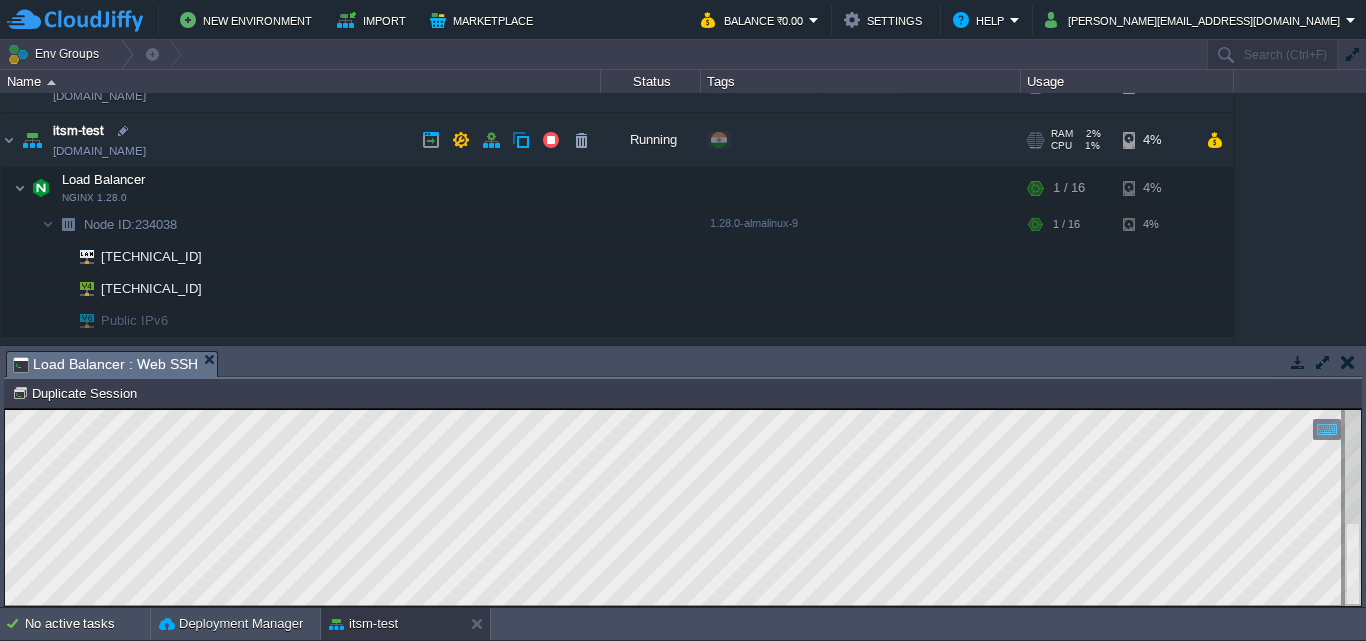 click on "[DOMAIN_NAME]" at bounding box center (99, 151) 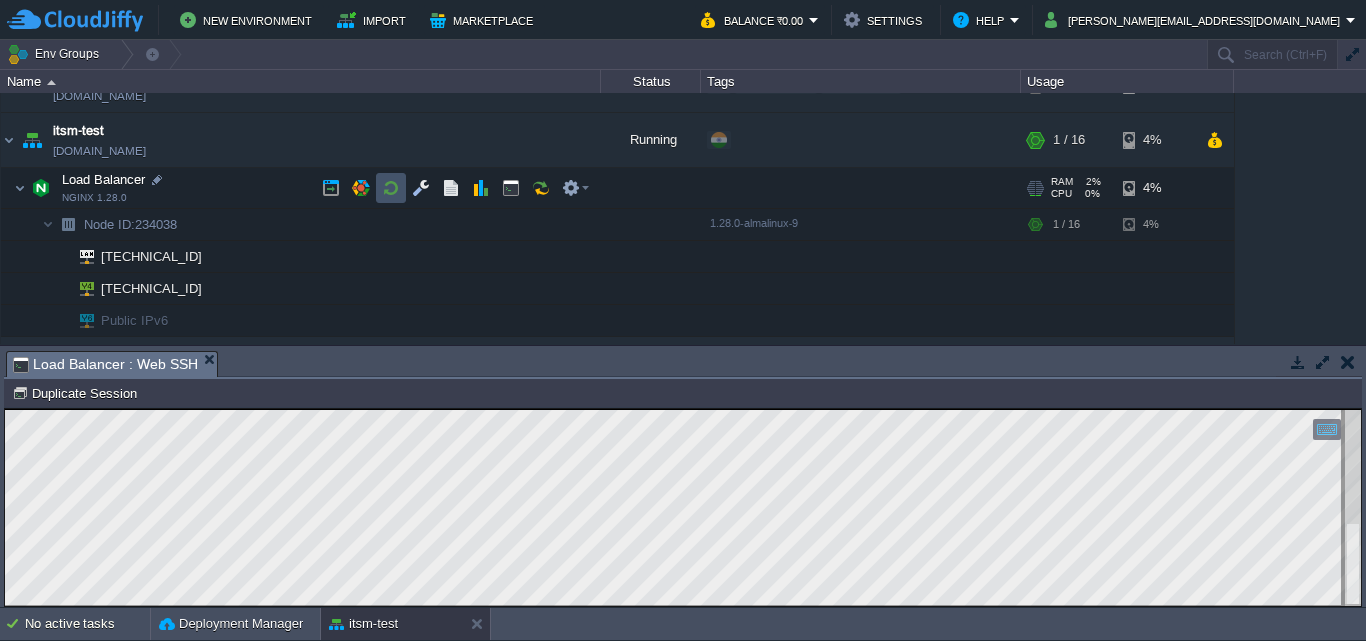 click at bounding box center (391, 188) 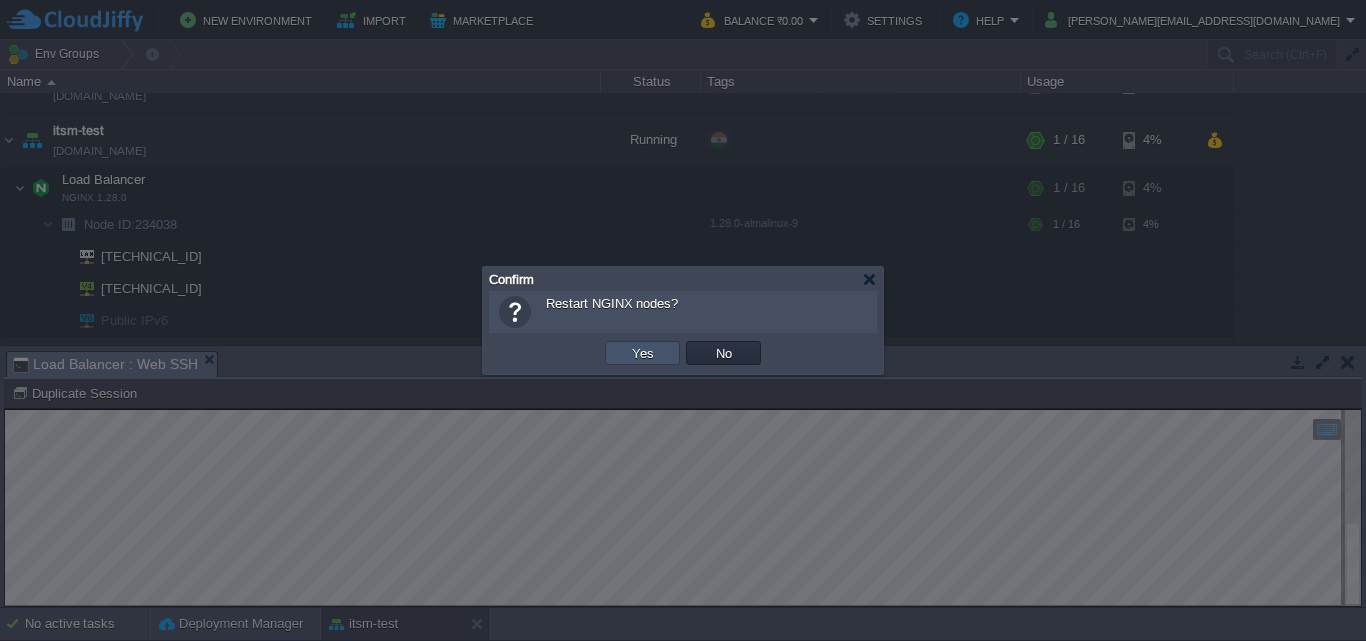 click on "Yes" at bounding box center (643, 353) 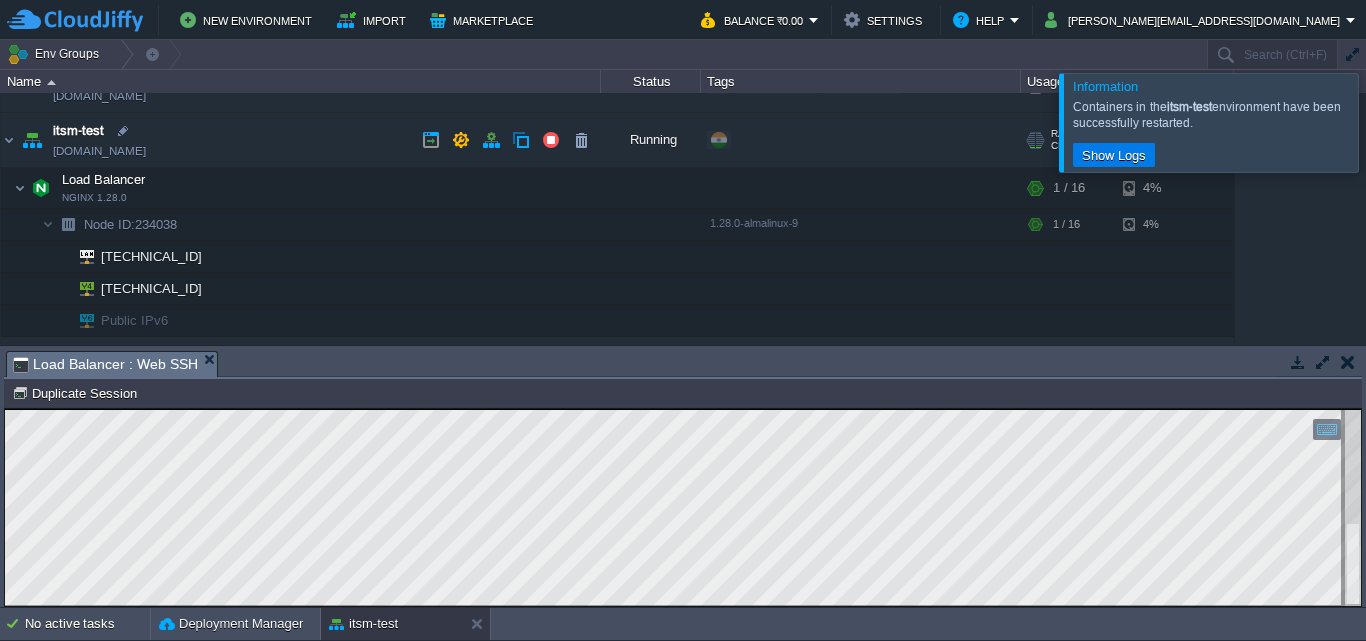 click on "[DOMAIN_NAME]" at bounding box center (99, 151) 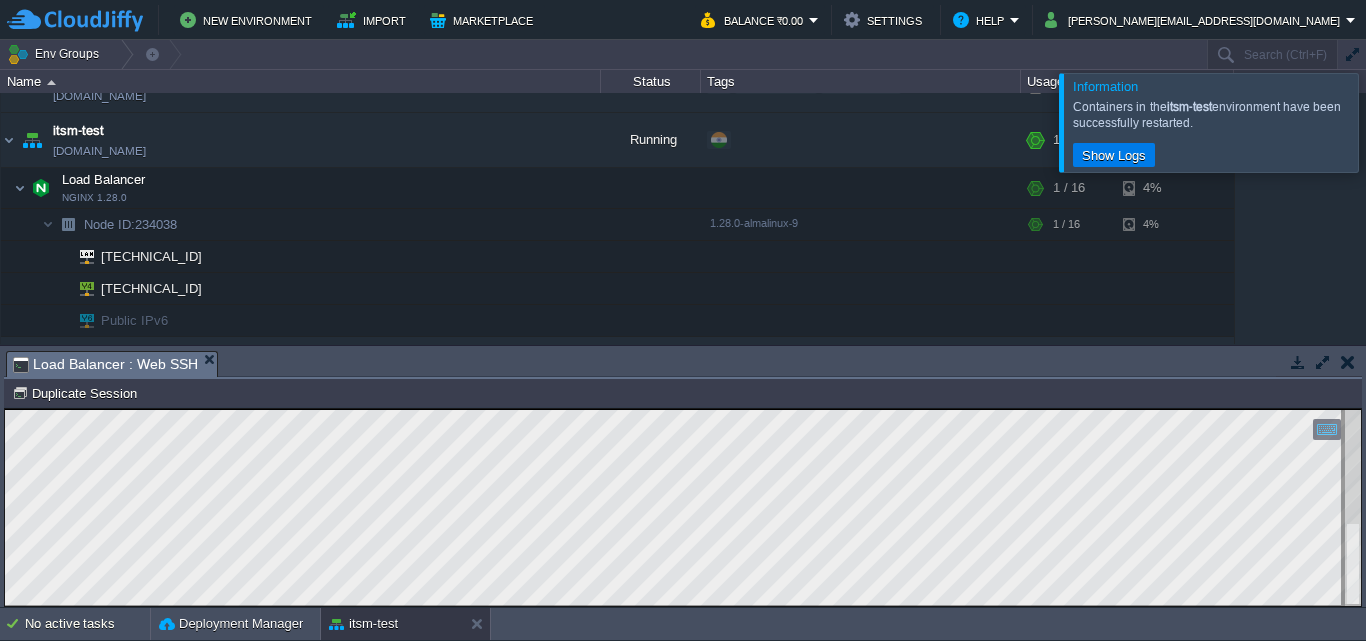 click at bounding box center [1390, 122] 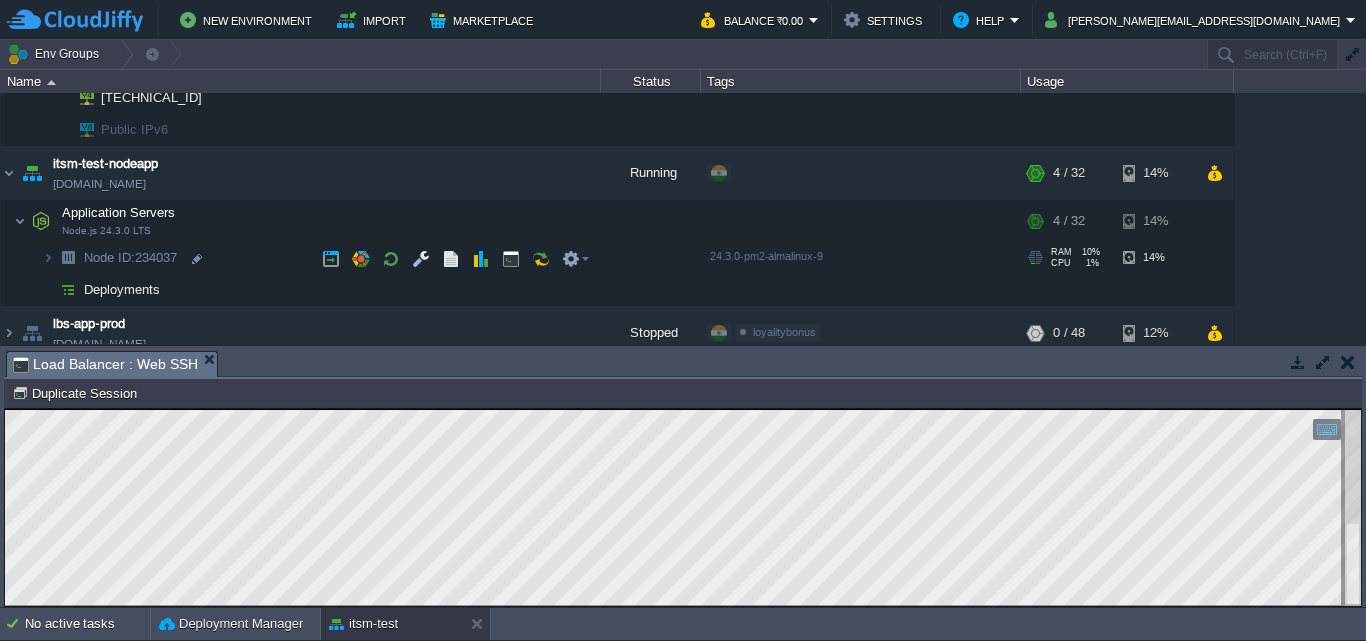 scroll, scrollTop: 400, scrollLeft: 0, axis: vertical 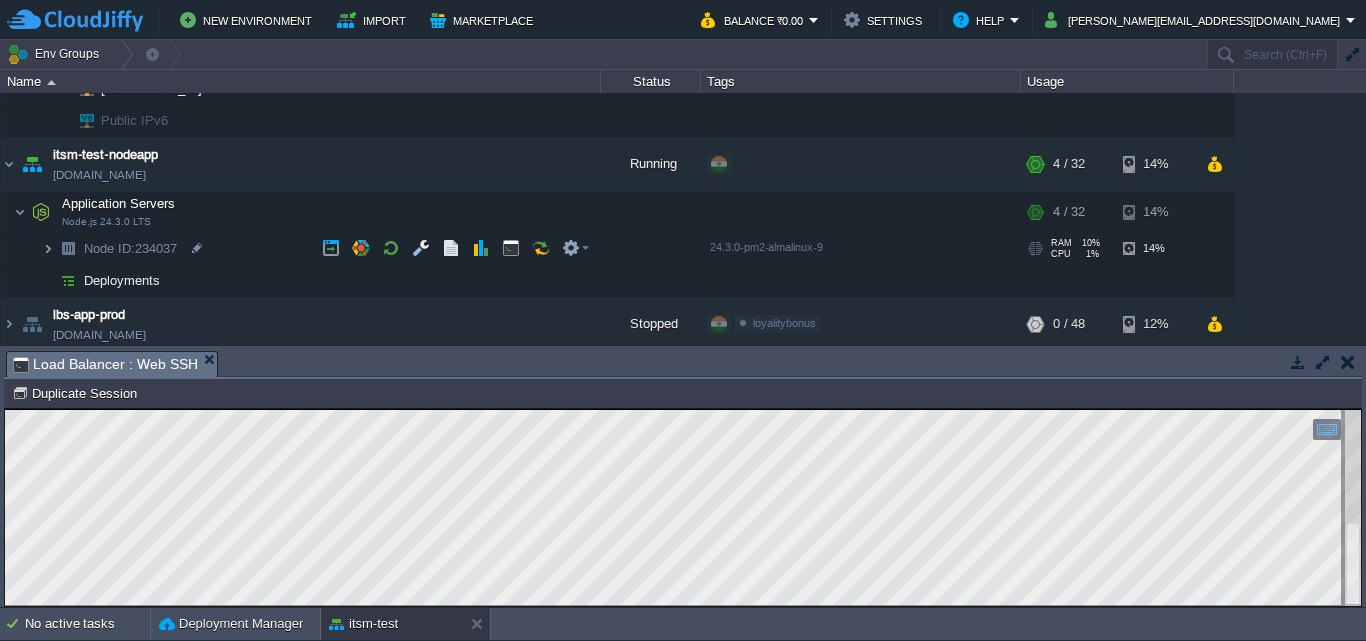 click at bounding box center (48, 248) 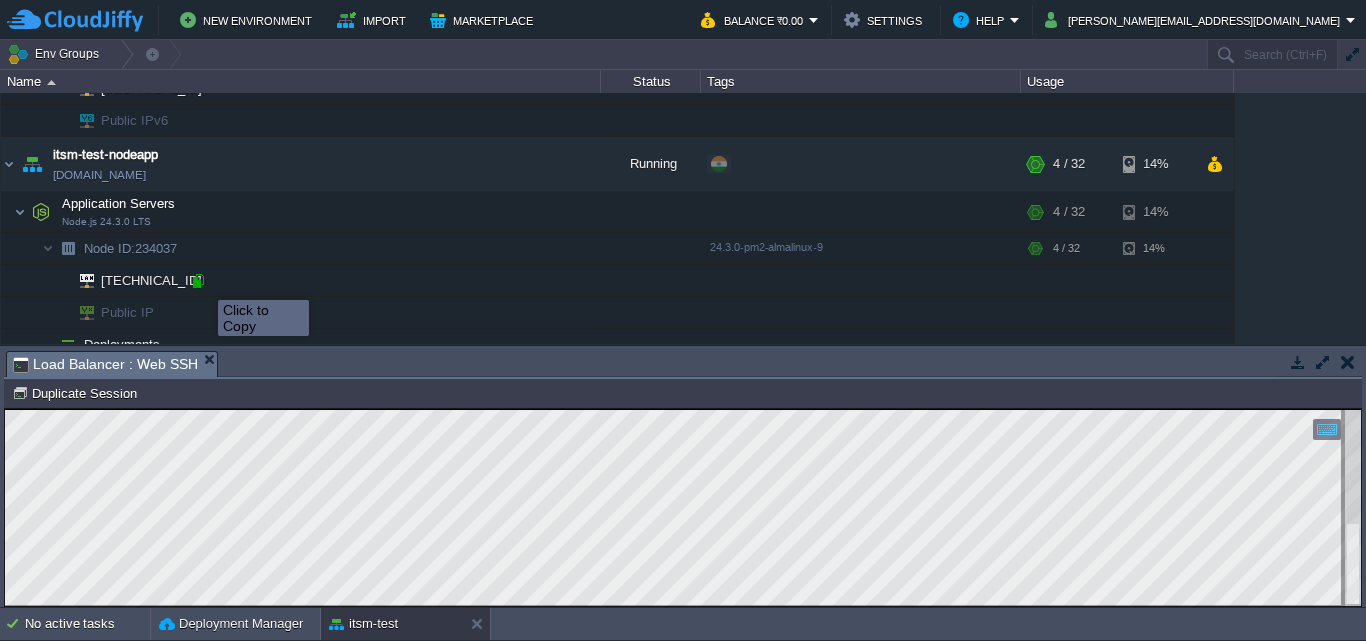click at bounding box center [198, 281] 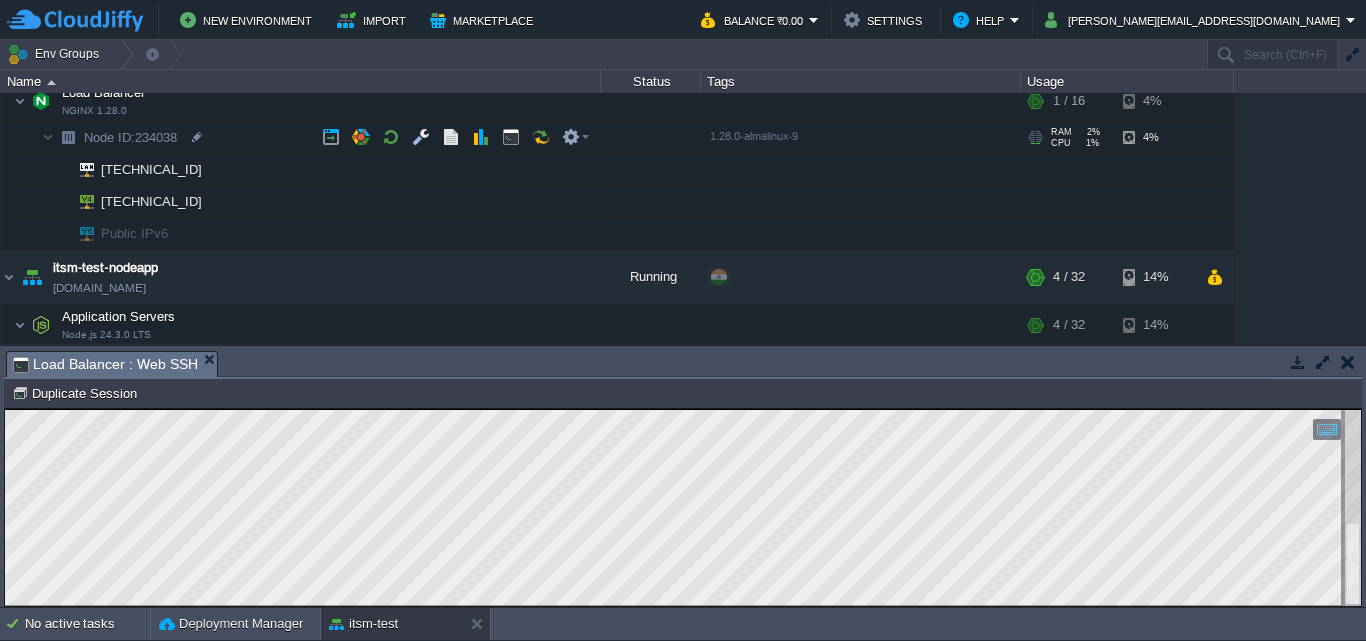 scroll, scrollTop: 200, scrollLeft: 0, axis: vertical 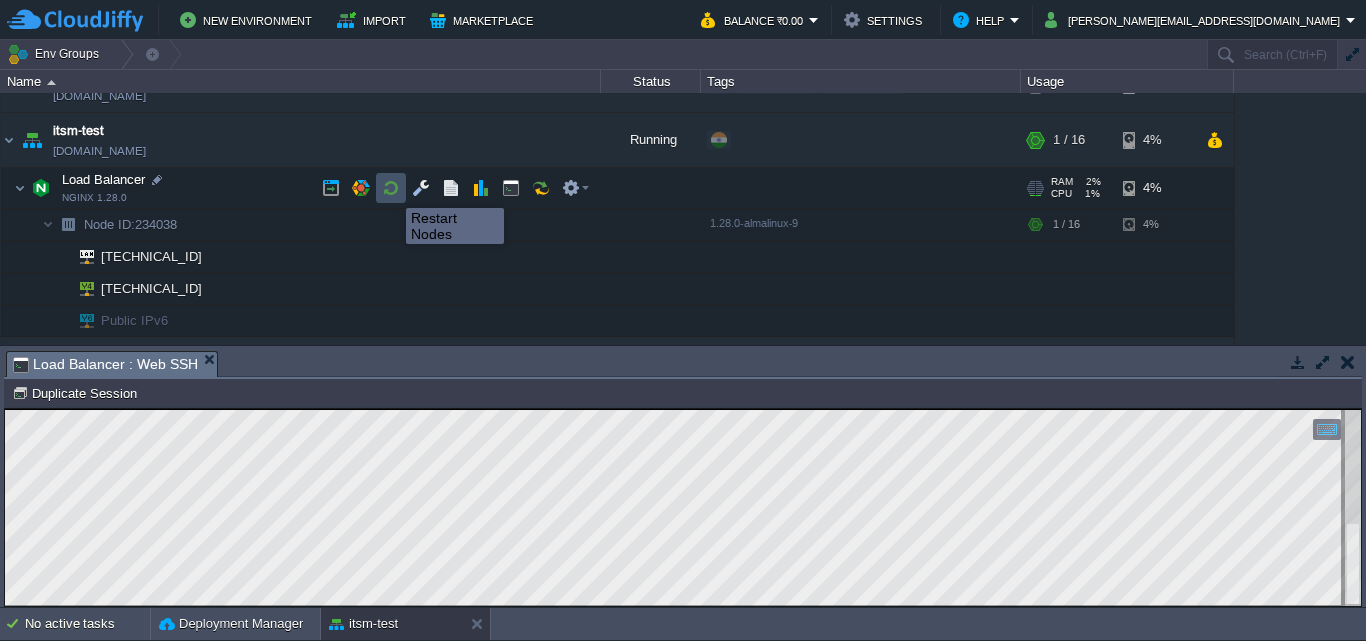 click at bounding box center (391, 188) 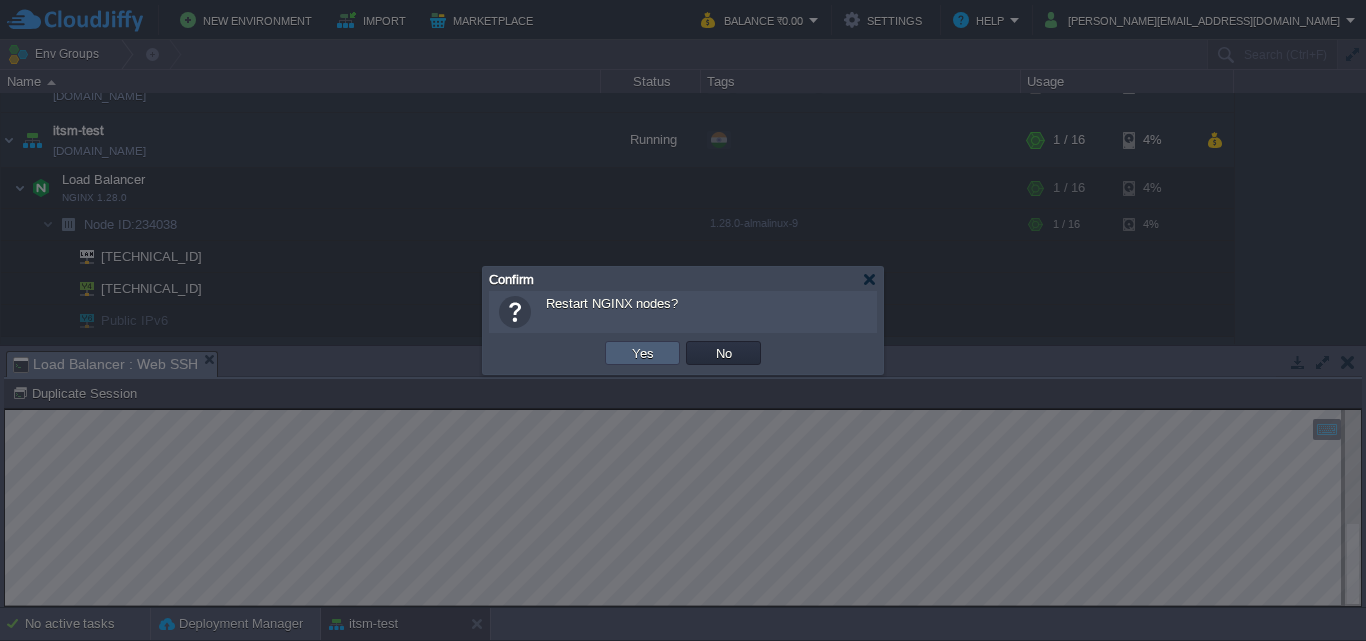 click on "Yes" at bounding box center (643, 353) 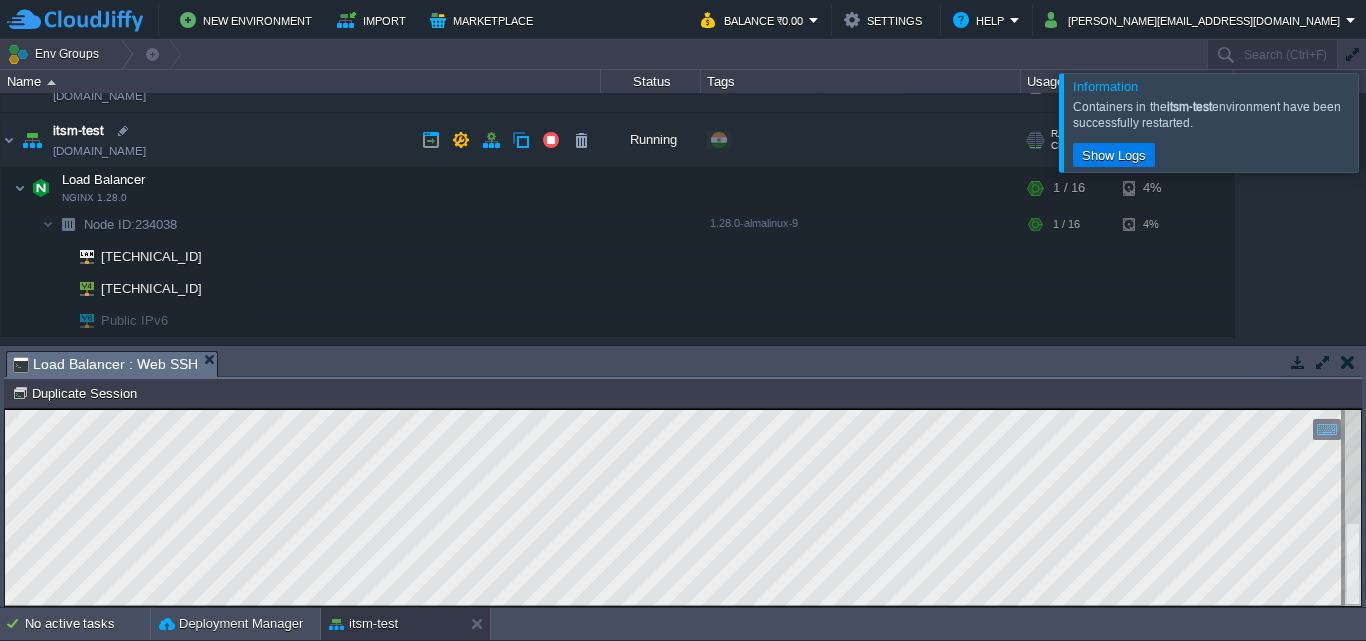 click on "[DOMAIN_NAME]" at bounding box center (99, 151) 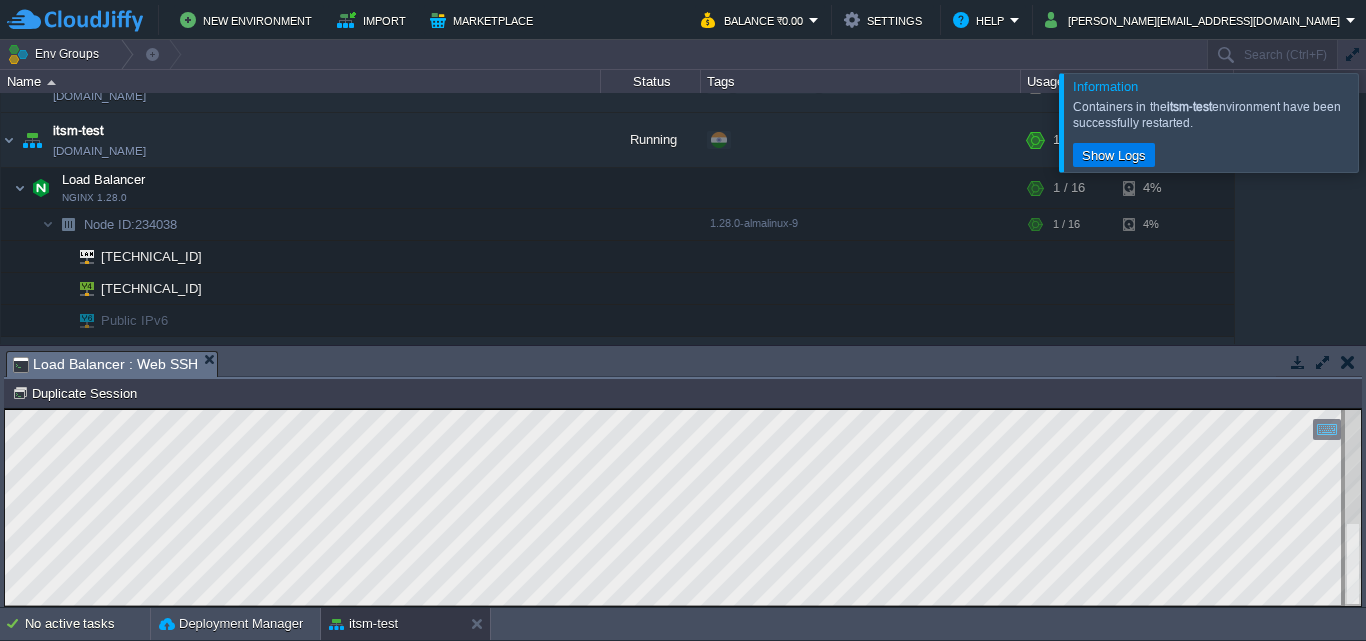 click at bounding box center (1390, 122) 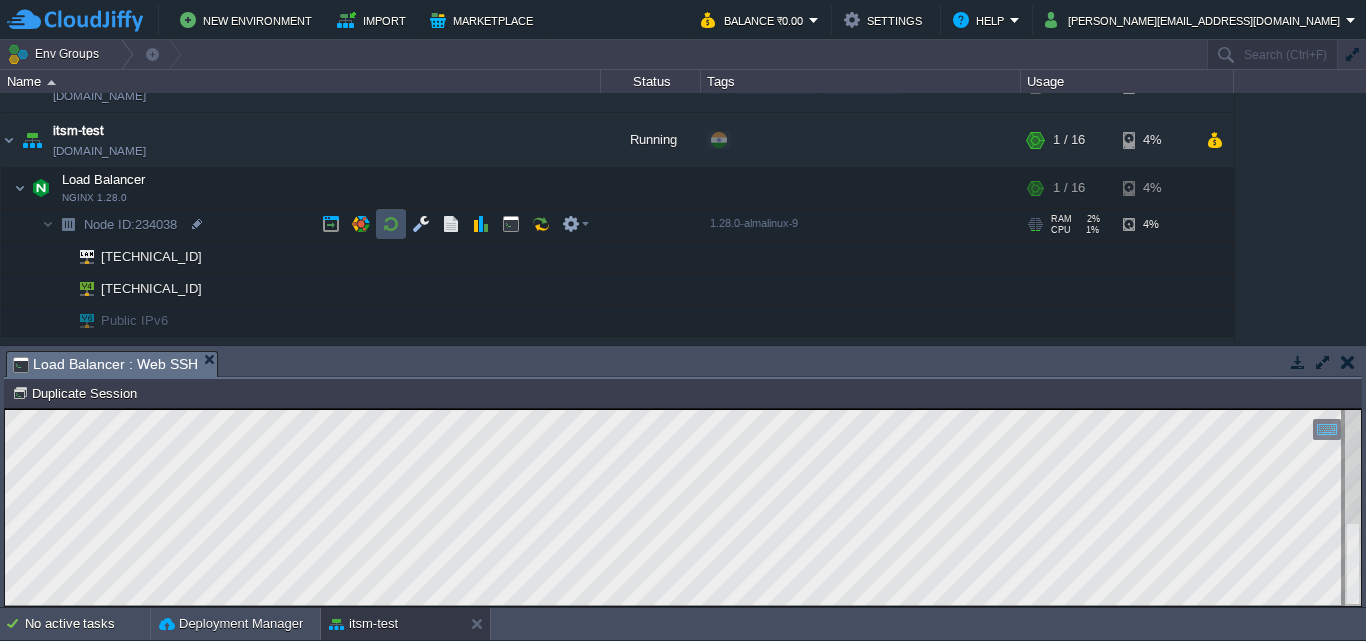 click at bounding box center [391, 224] 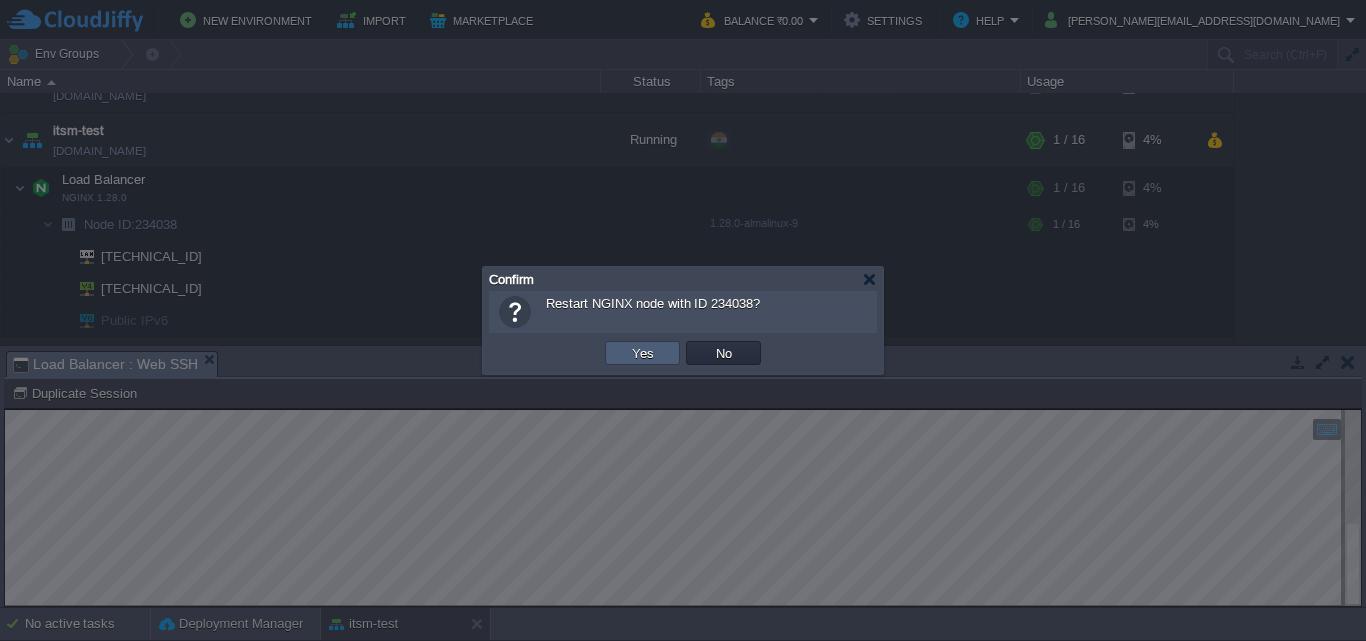 click on "Yes" at bounding box center (643, 353) 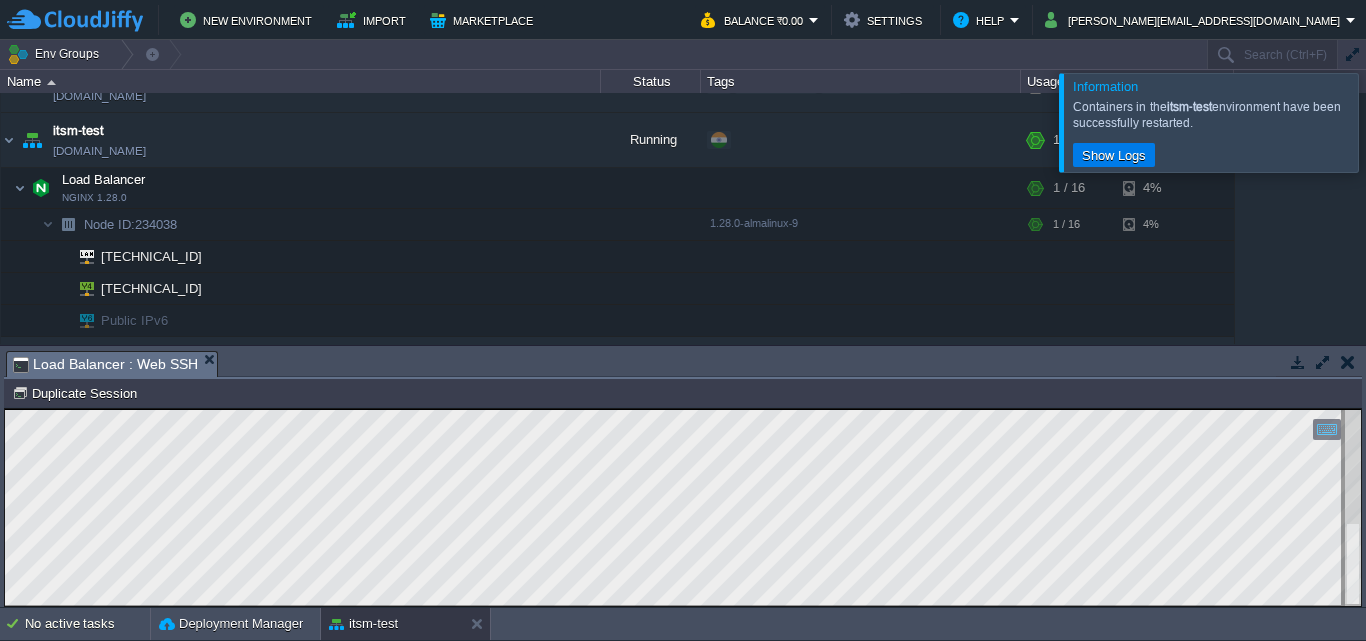 click at bounding box center [1390, 122] 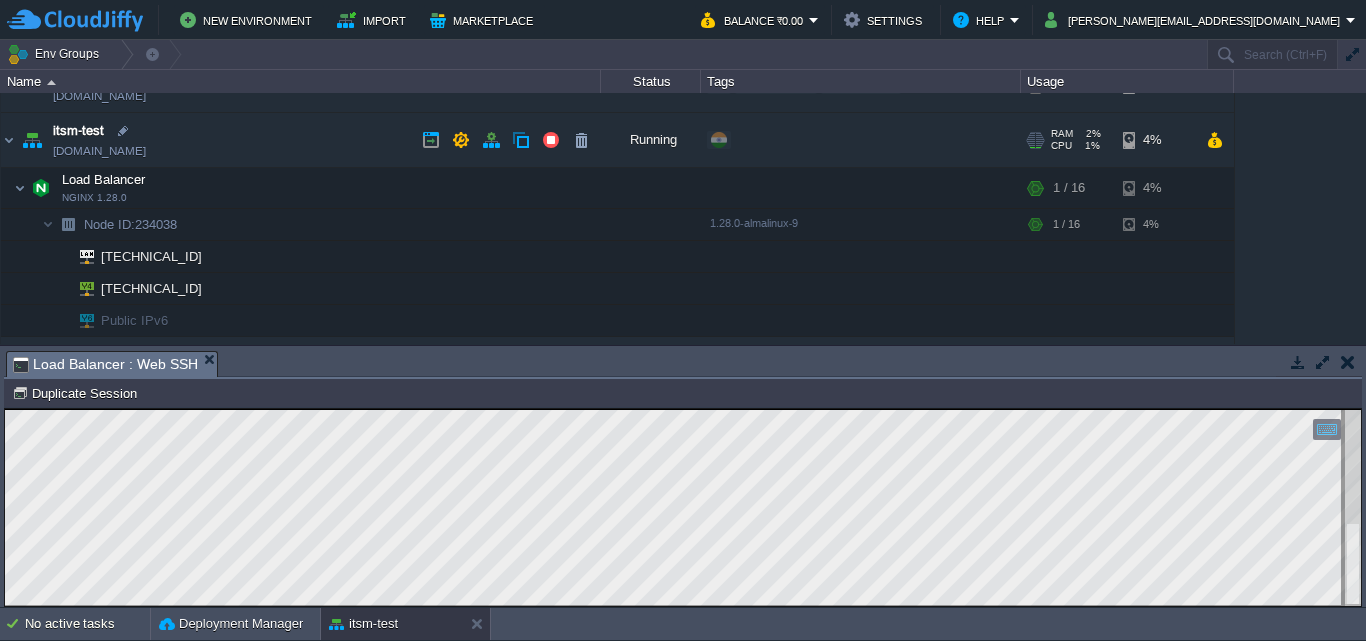 click on "[DOMAIN_NAME]" at bounding box center [99, 151] 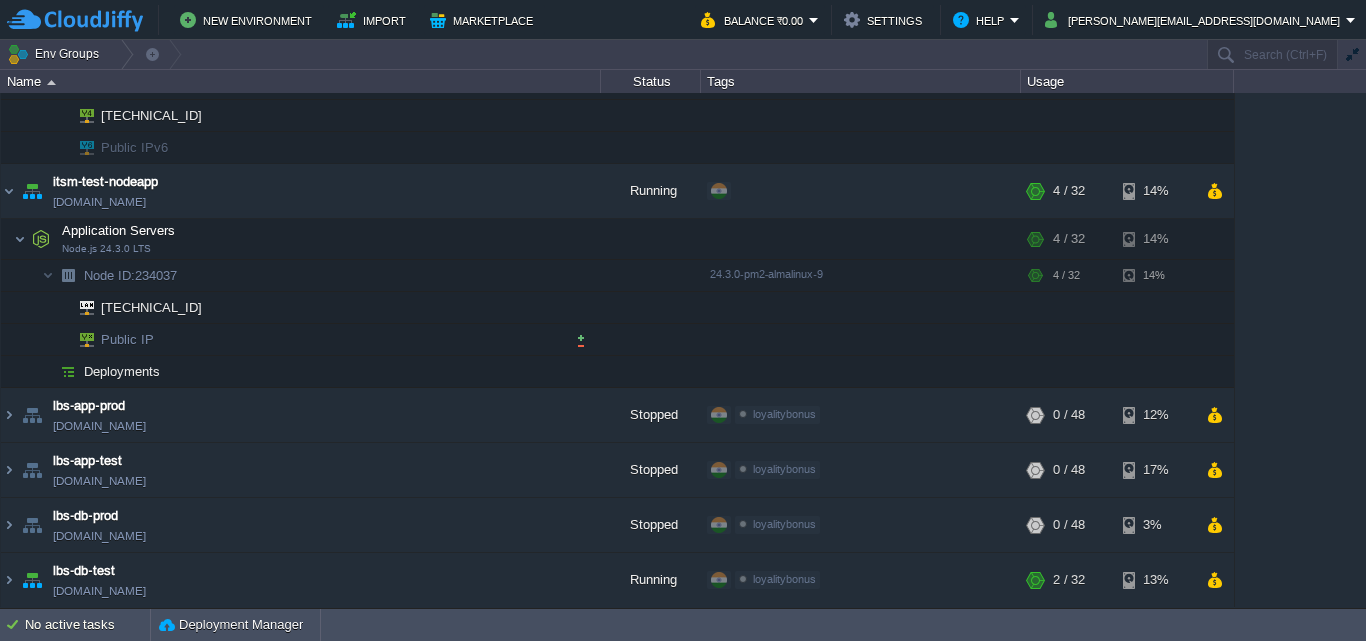 scroll, scrollTop: 400, scrollLeft: 0, axis: vertical 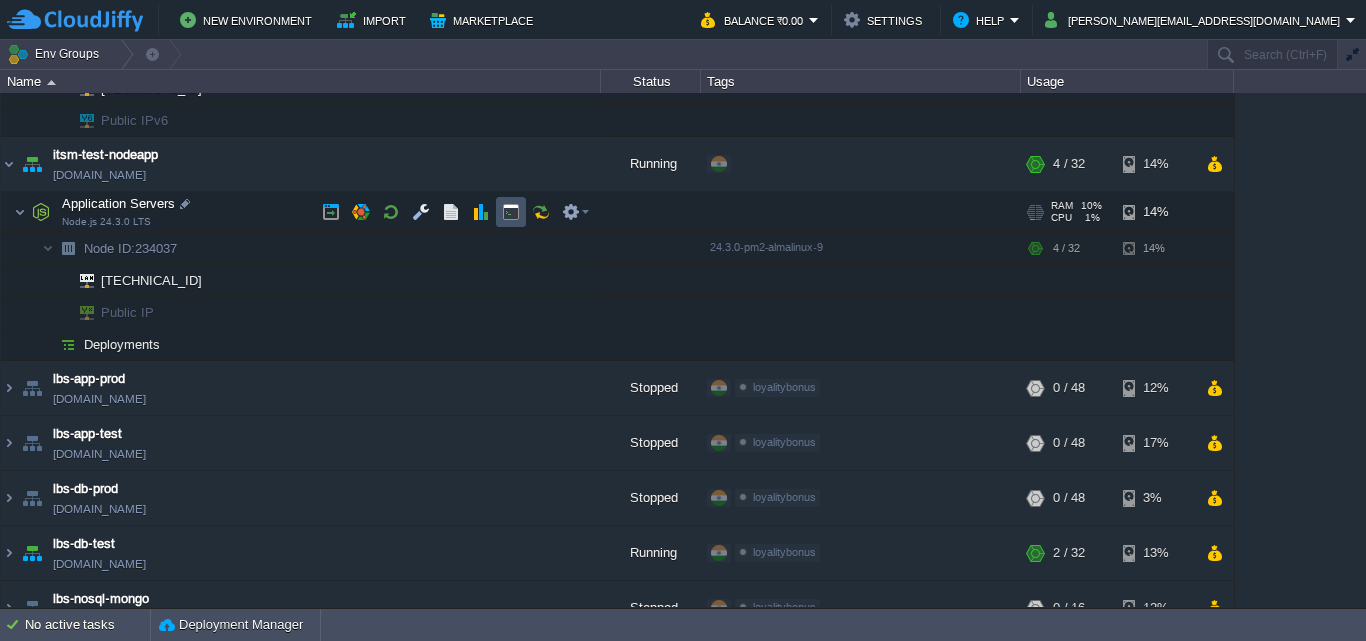 click at bounding box center (511, 212) 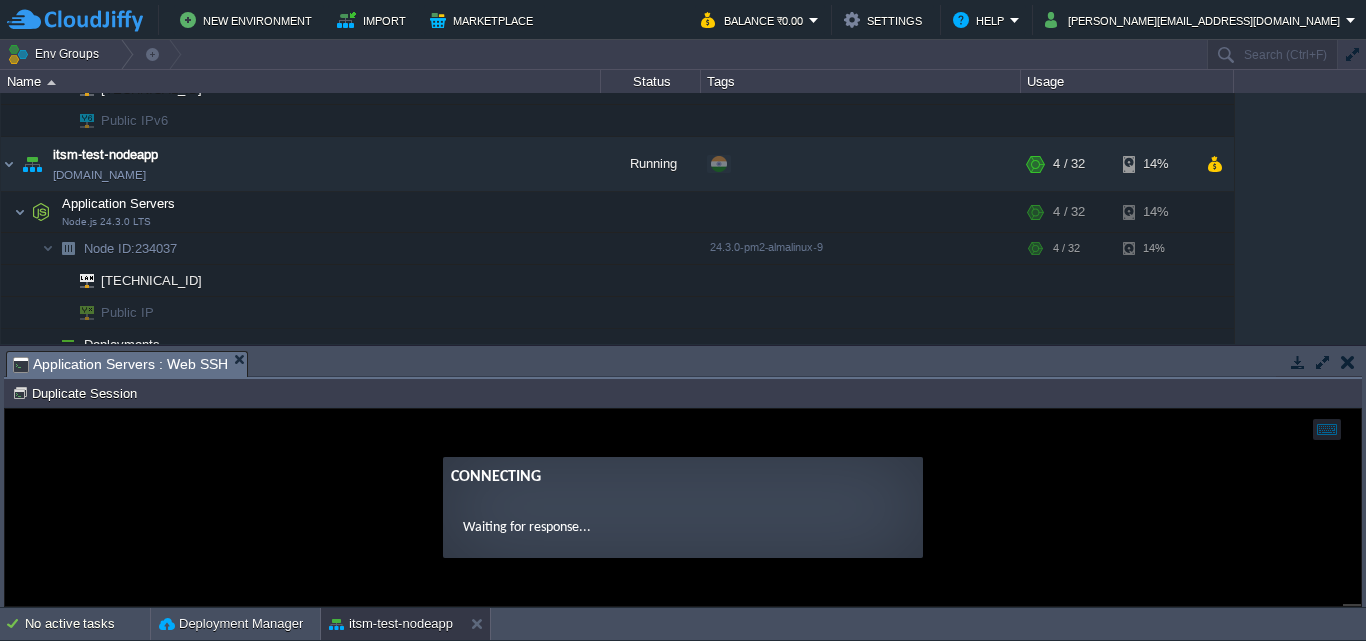 scroll, scrollTop: 0, scrollLeft: 0, axis: both 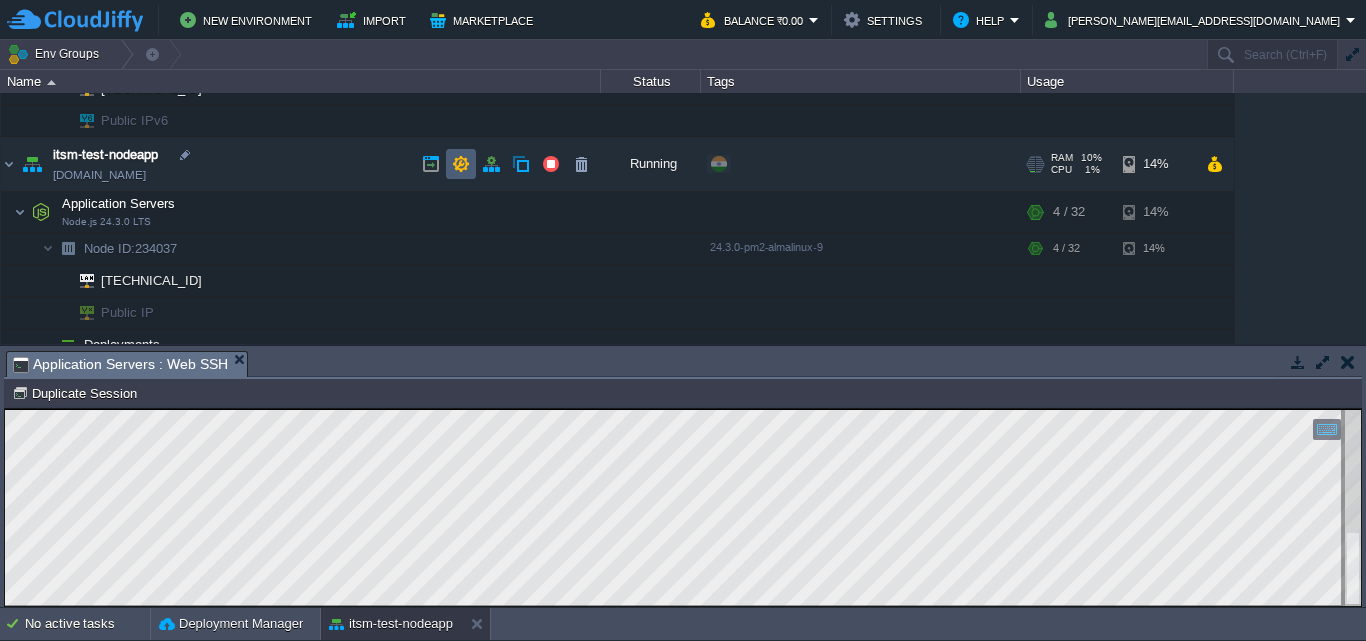 click at bounding box center (461, 164) 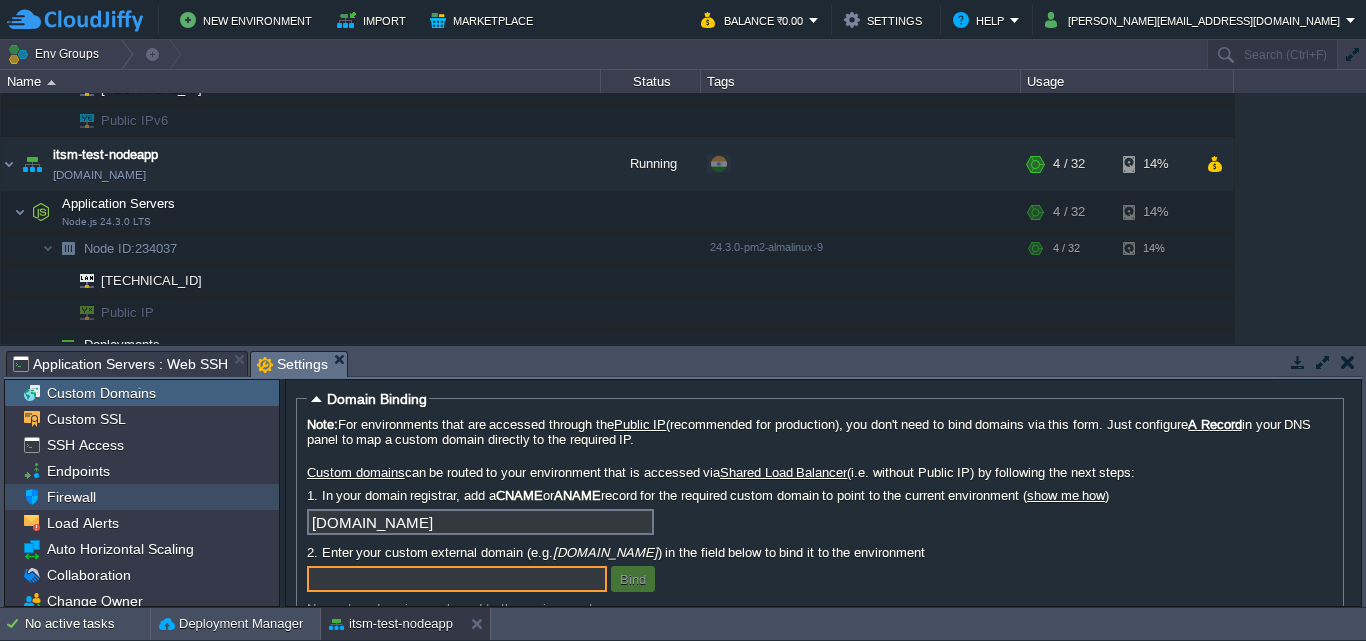 click on "Firewall" at bounding box center (71, 497) 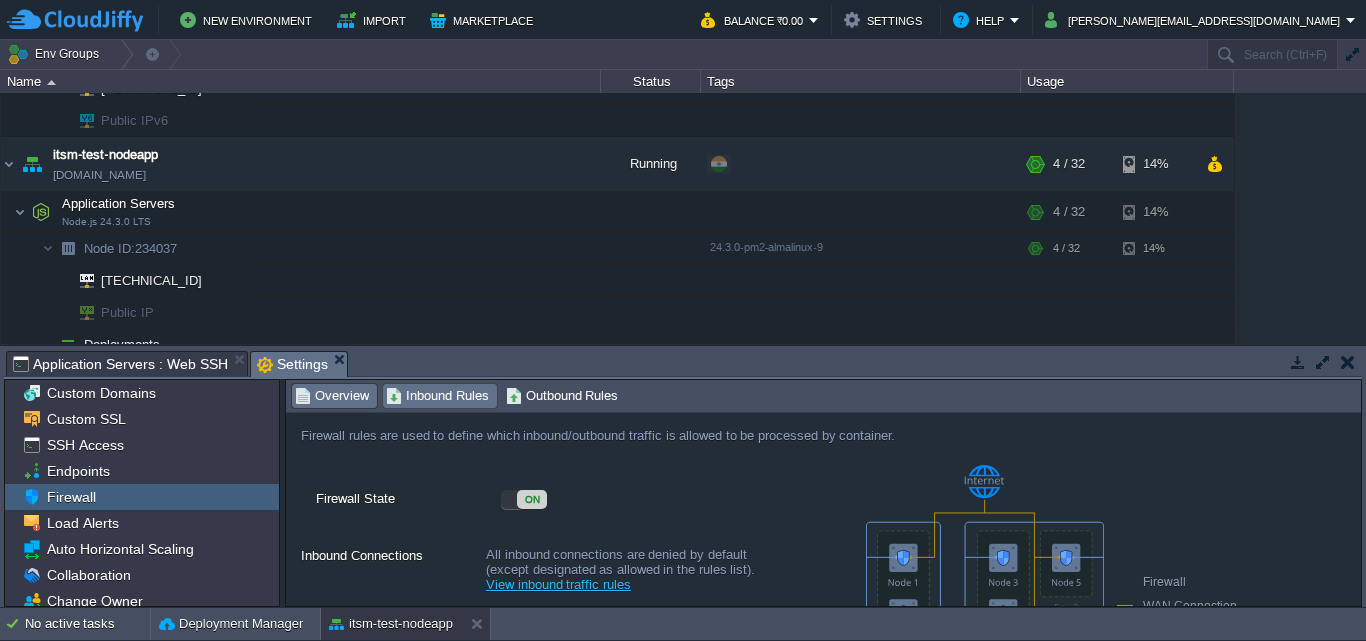 click on "Inbound Rules" at bounding box center (437, 396) 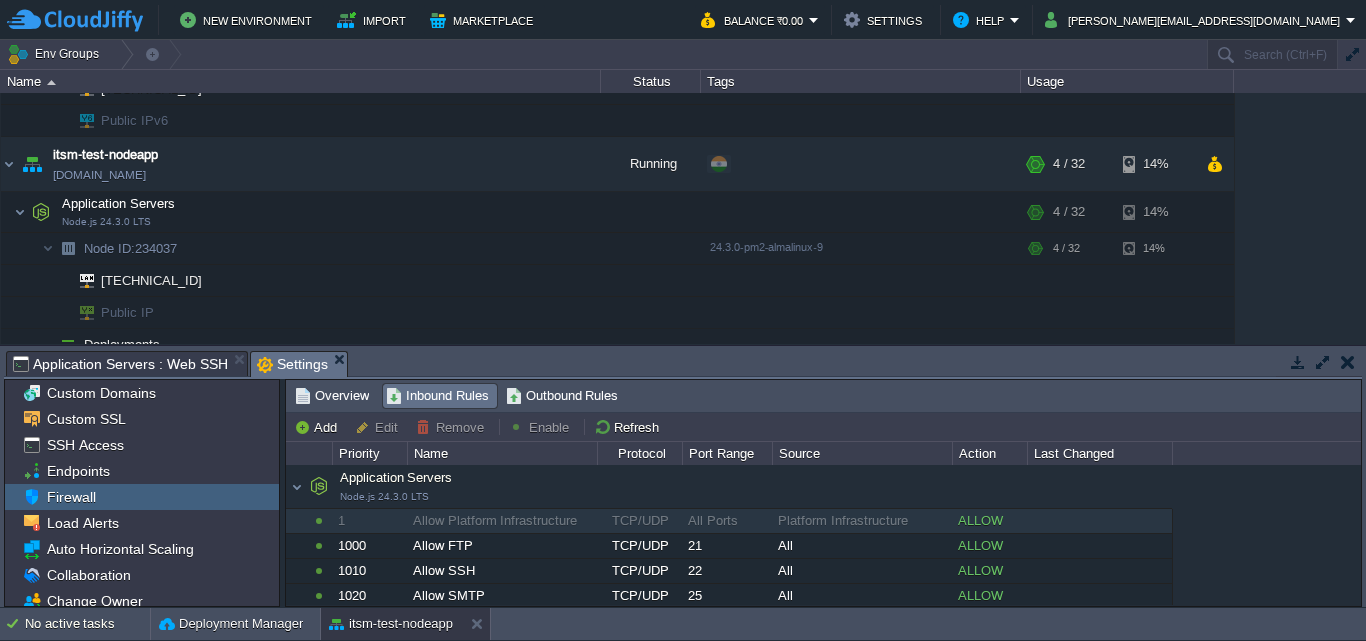 scroll, scrollTop: 104, scrollLeft: 0, axis: vertical 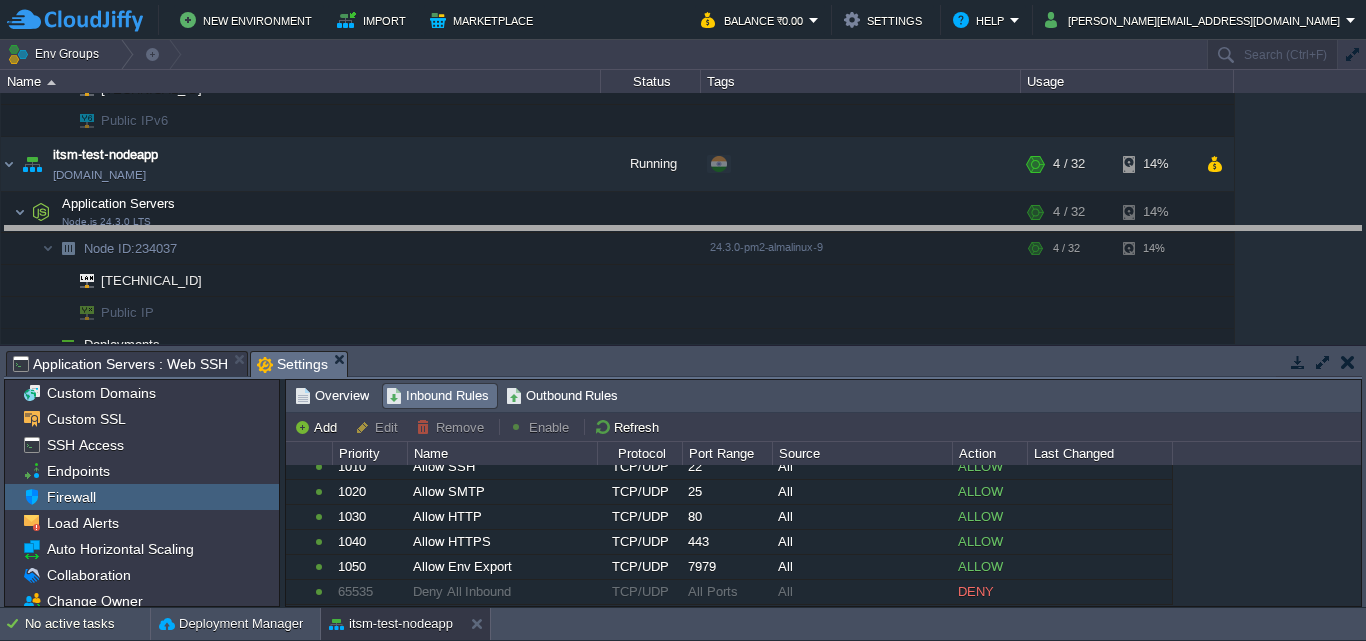 drag, startPoint x: 719, startPoint y: 363, endPoint x: 719, endPoint y: 235, distance: 128 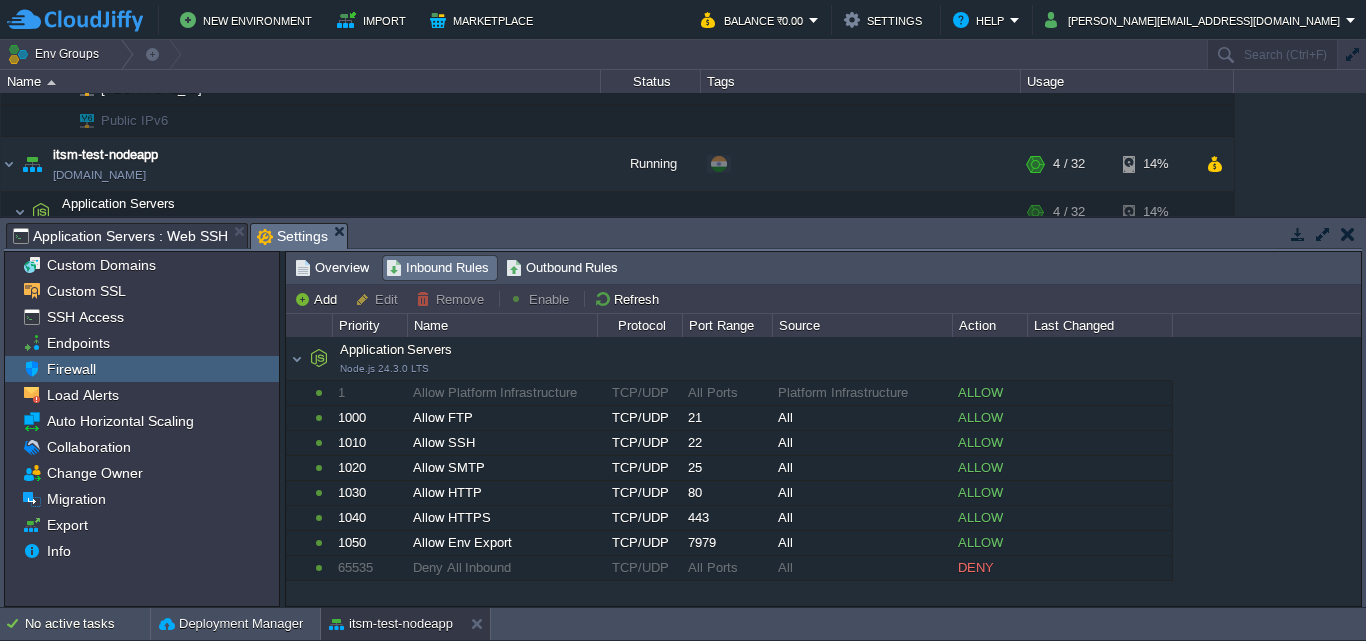 scroll, scrollTop: 0, scrollLeft: 0, axis: both 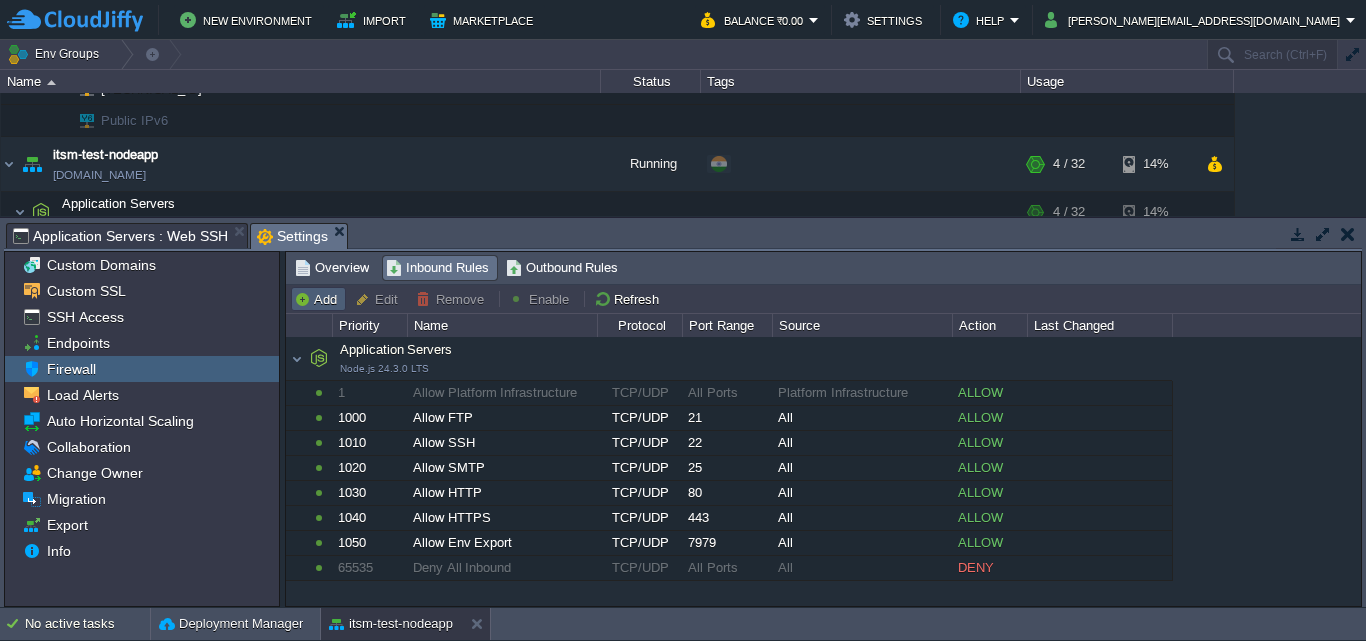 click on "Add" at bounding box center (318, 299) 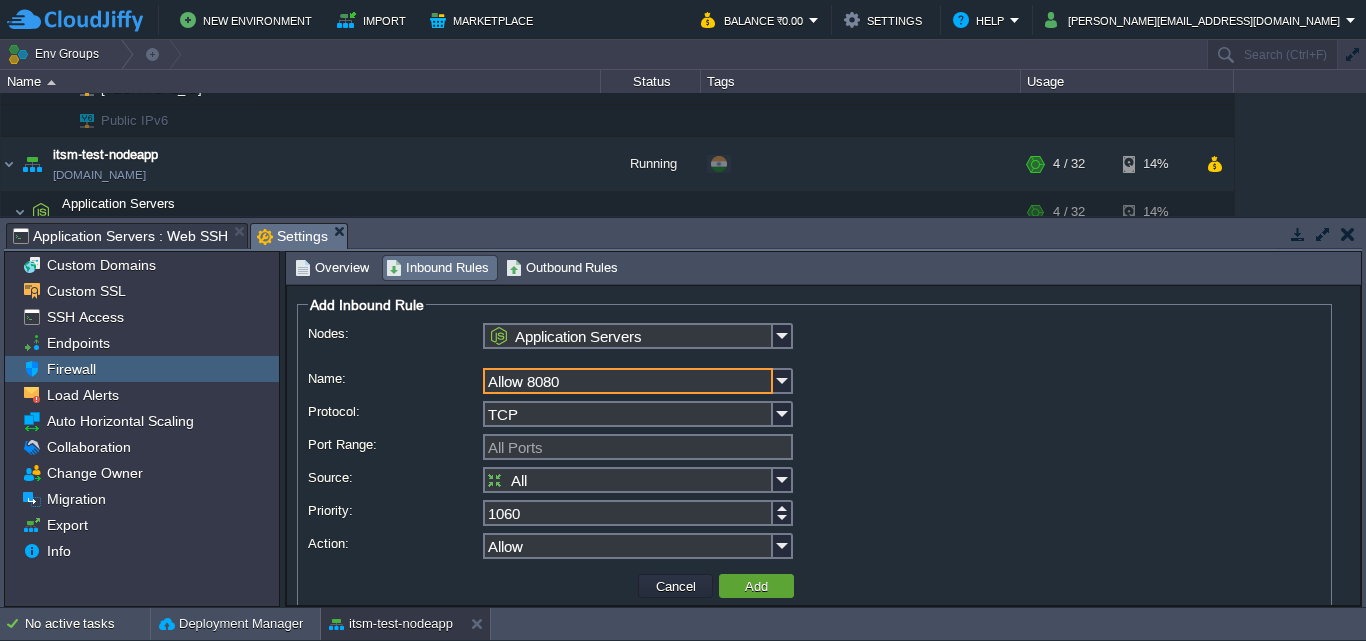 type on "Allow 8080" 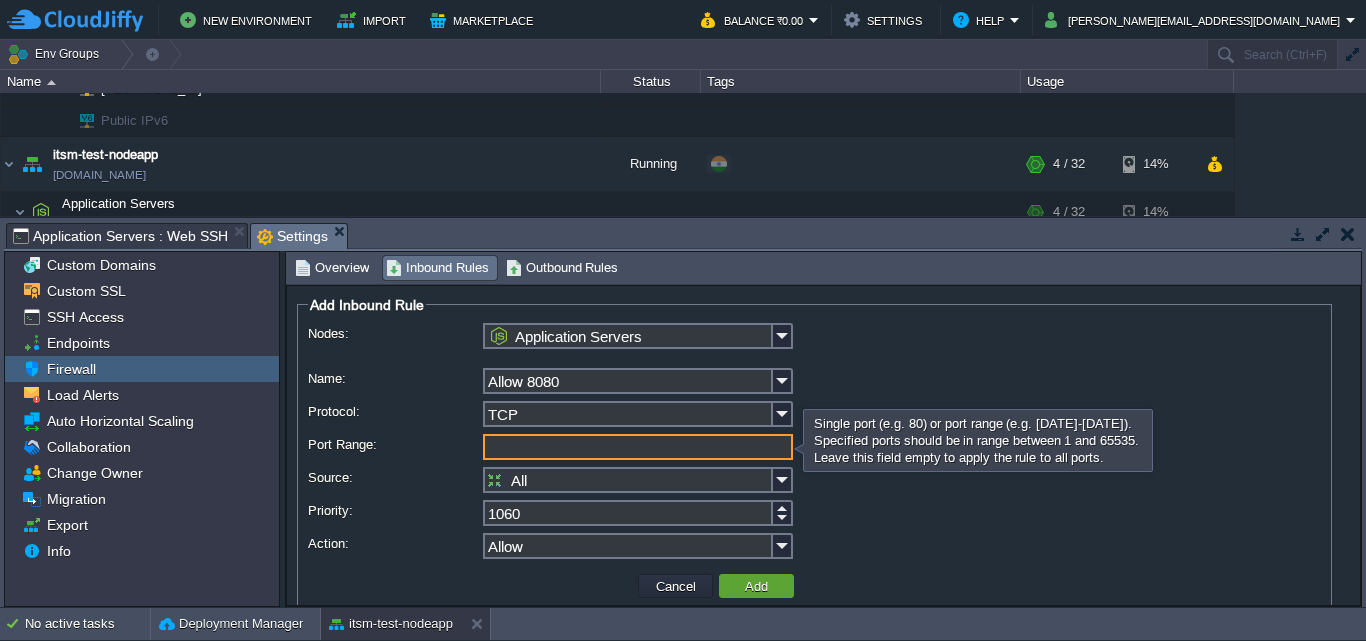 click on "Port Range:" at bounding box center (638, 447) 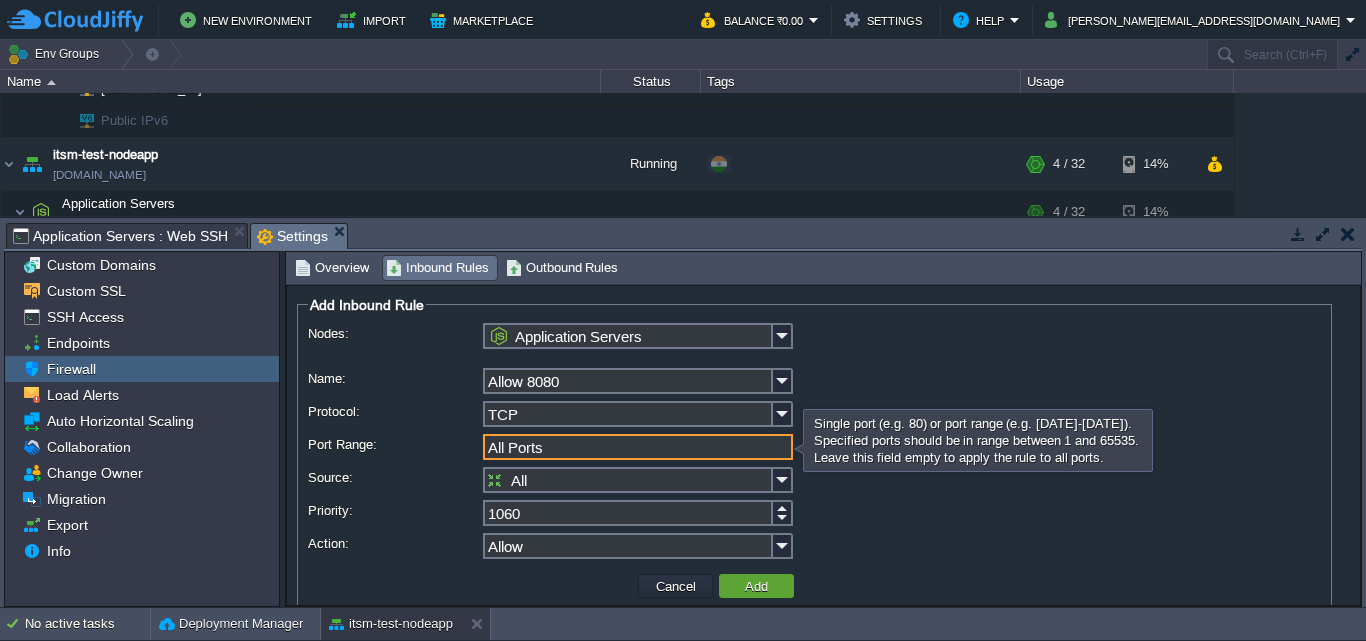 click on "1060" at bounding box center (814, 514) 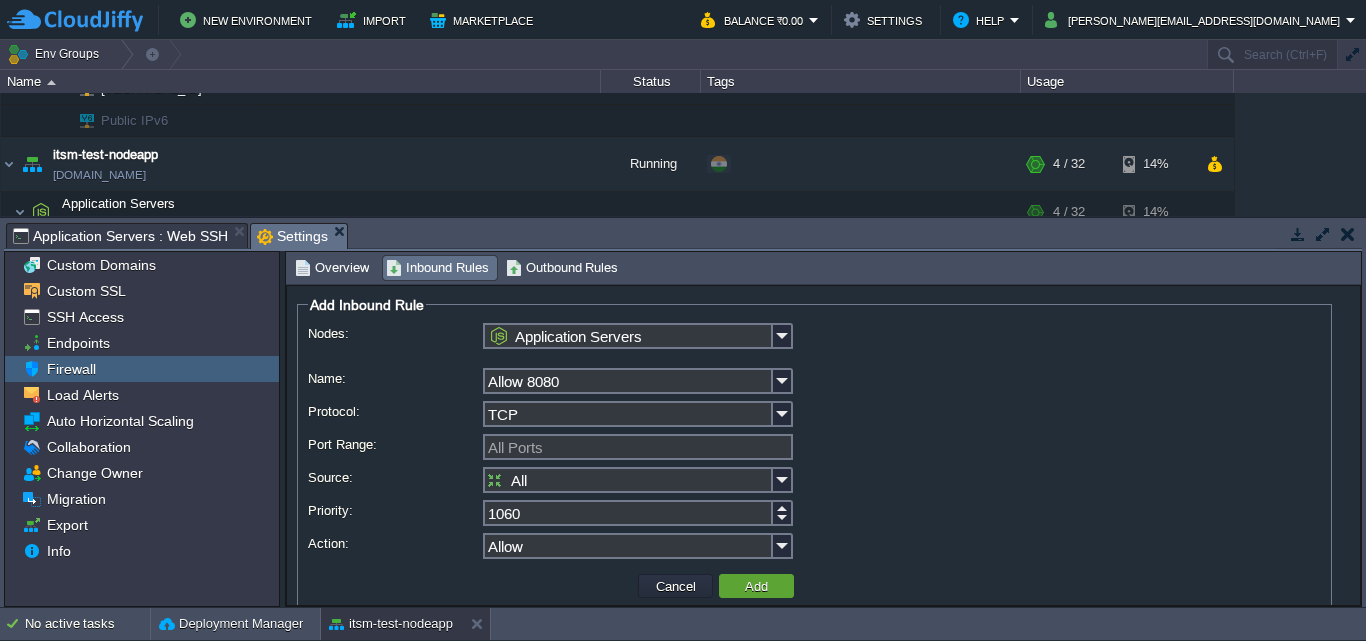 click on "Allow 8080" at bounding box center (628, 381) 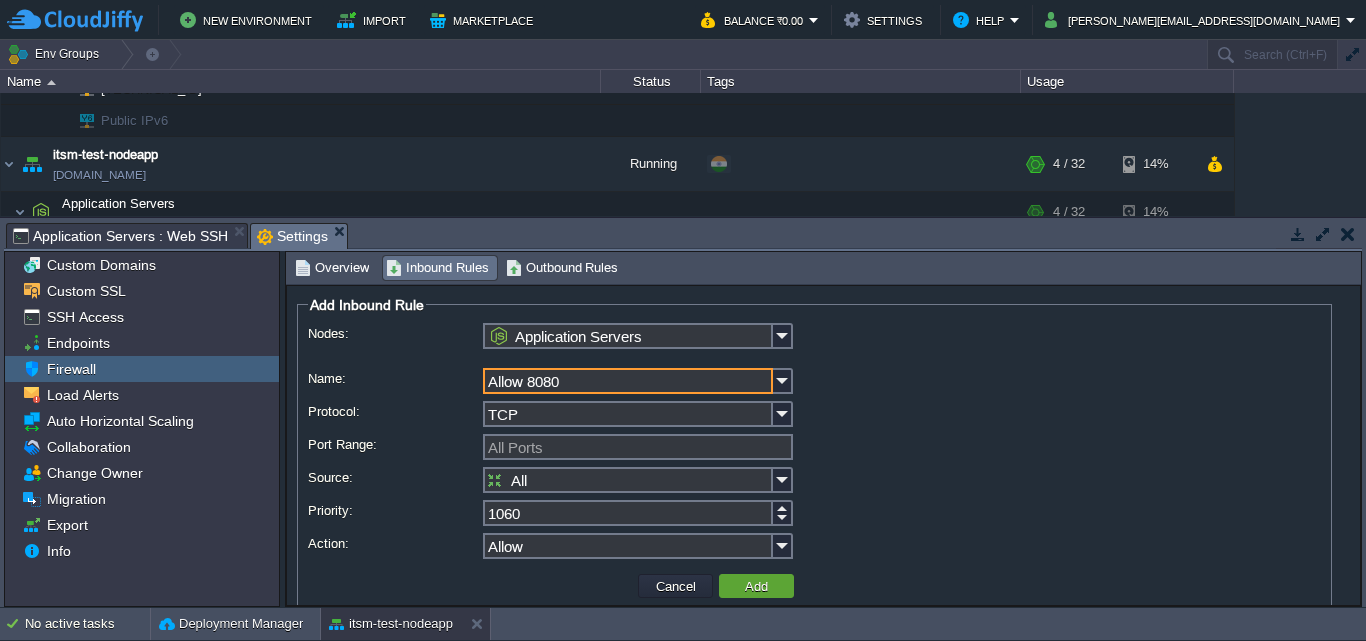 click on "Allow 8080" at bounding box center (628, 381) 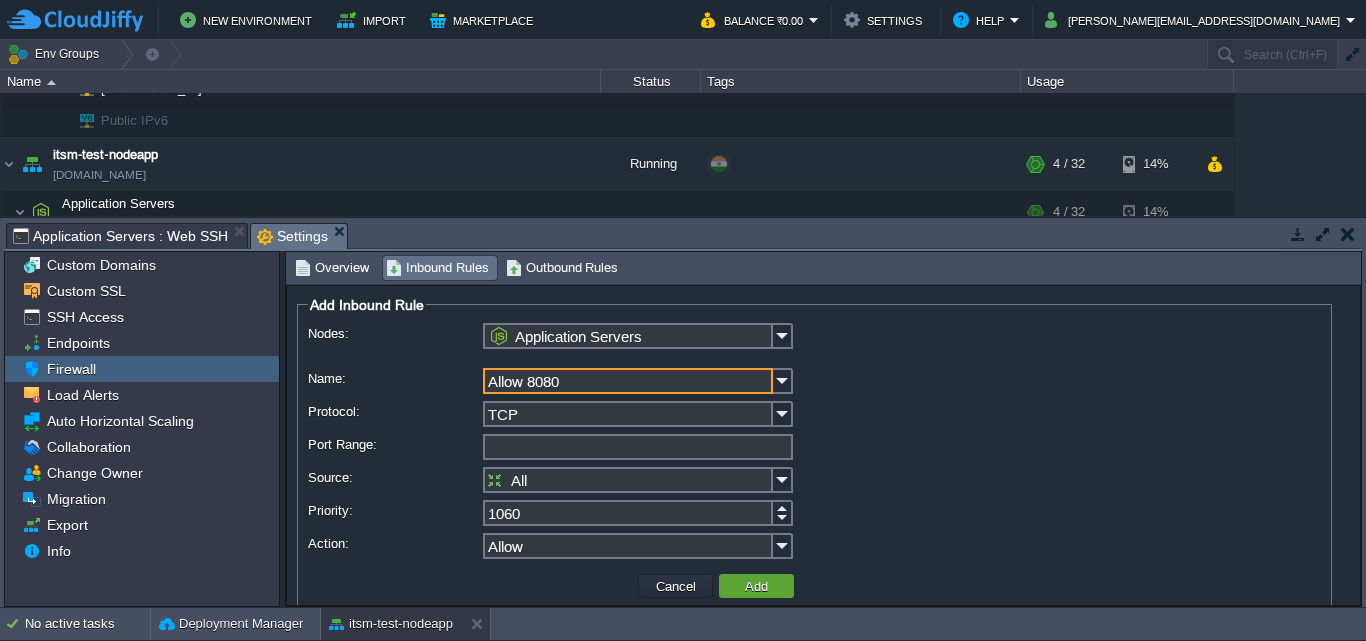 click on "Port Range:" at bounding box center (638, 447) 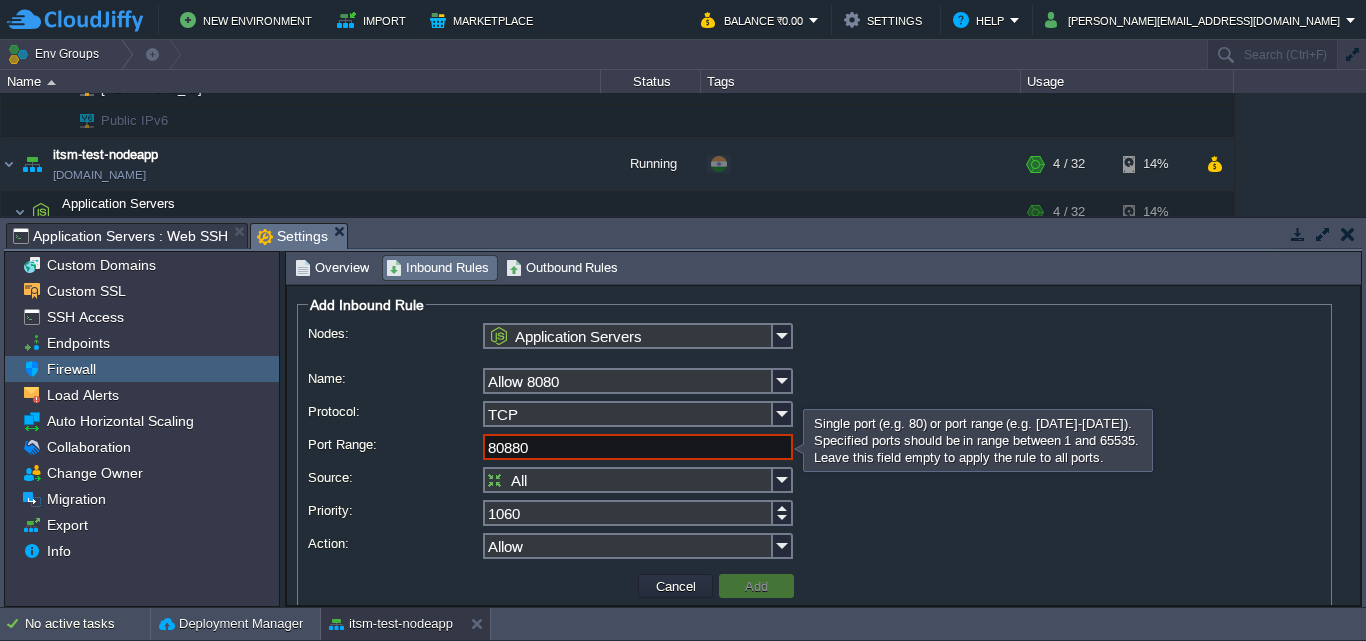 type on "80880" 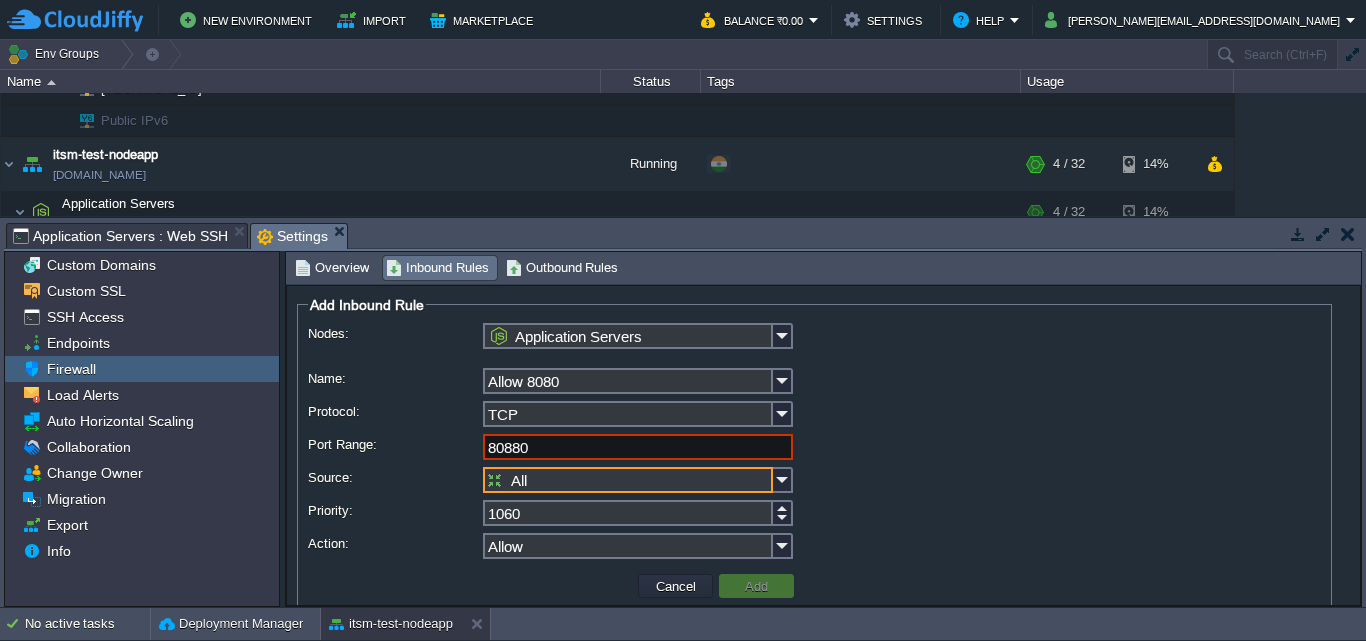 click on "All" at bounding box center (628, 480) 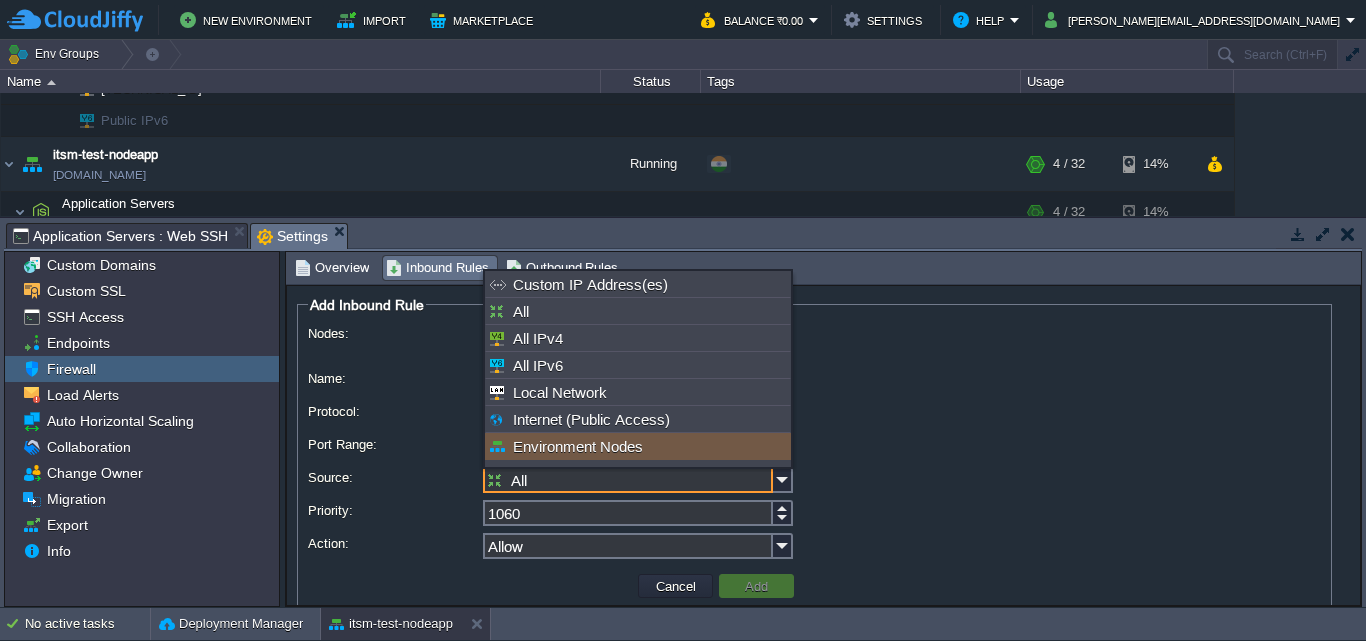 click on "Environment Nodes" at bounding box center [638, 446] 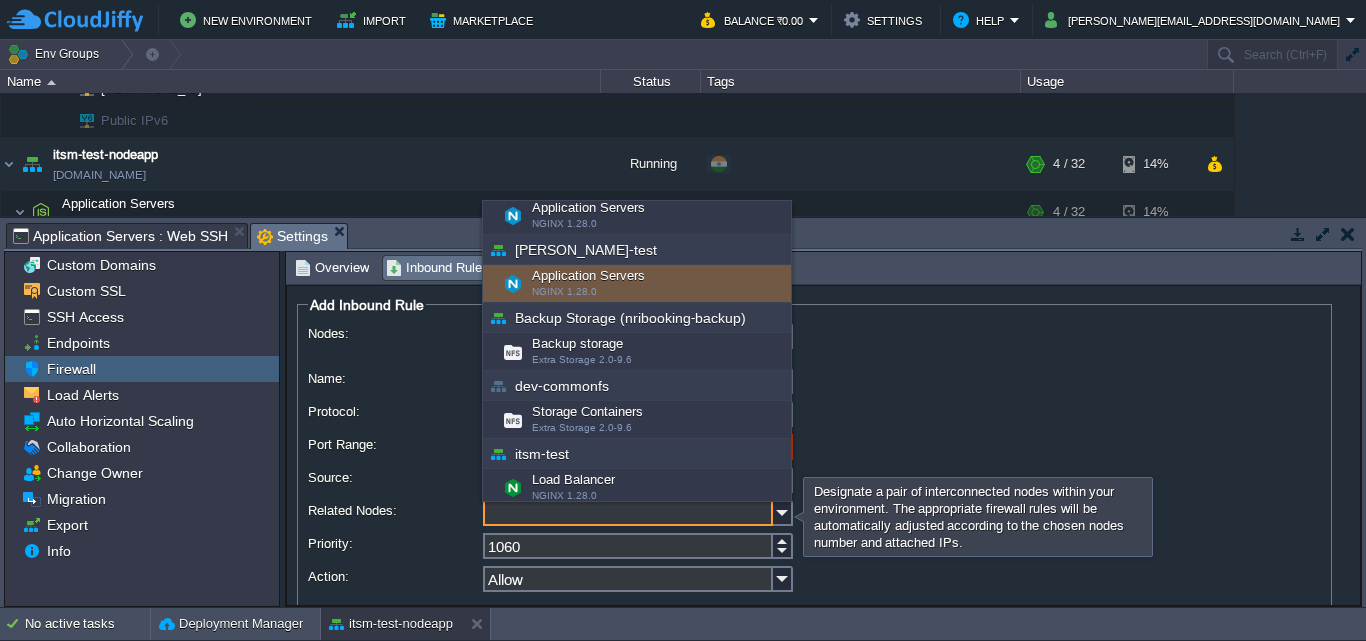scroll, scrollTop: 200, scrollLeft: 0, axis: vertical 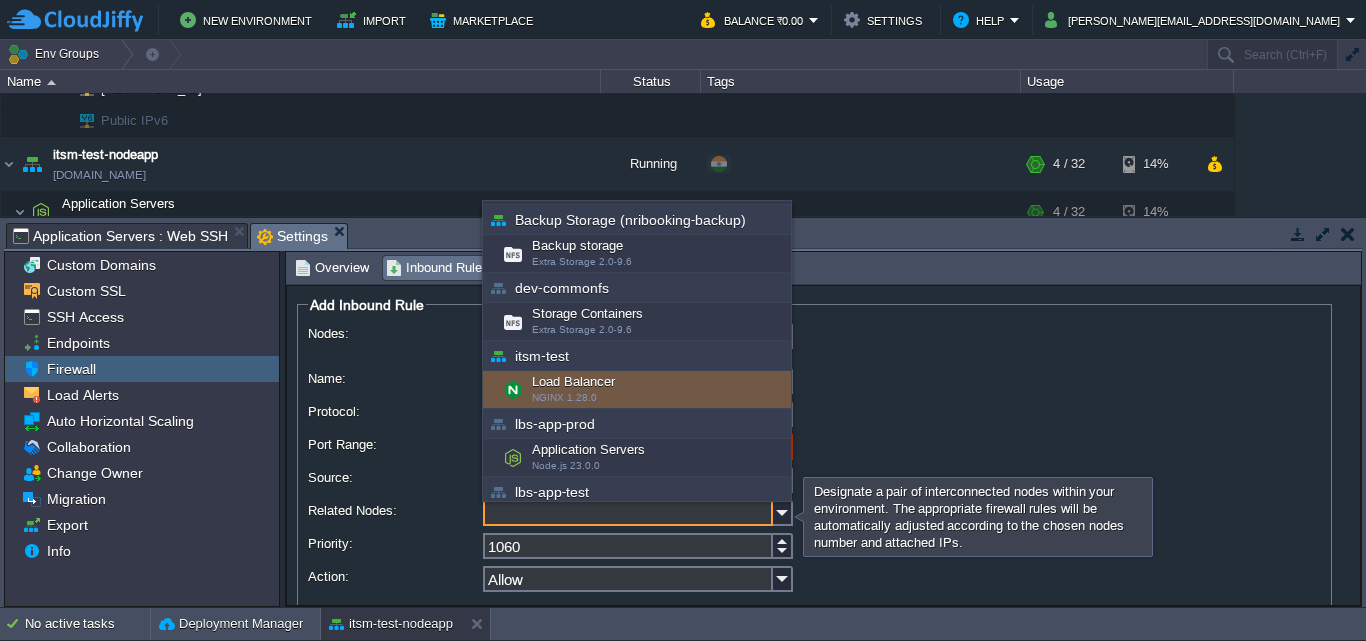 click on "Load Balancer NGINX 1.28.0" at bounding box center (637, 390) 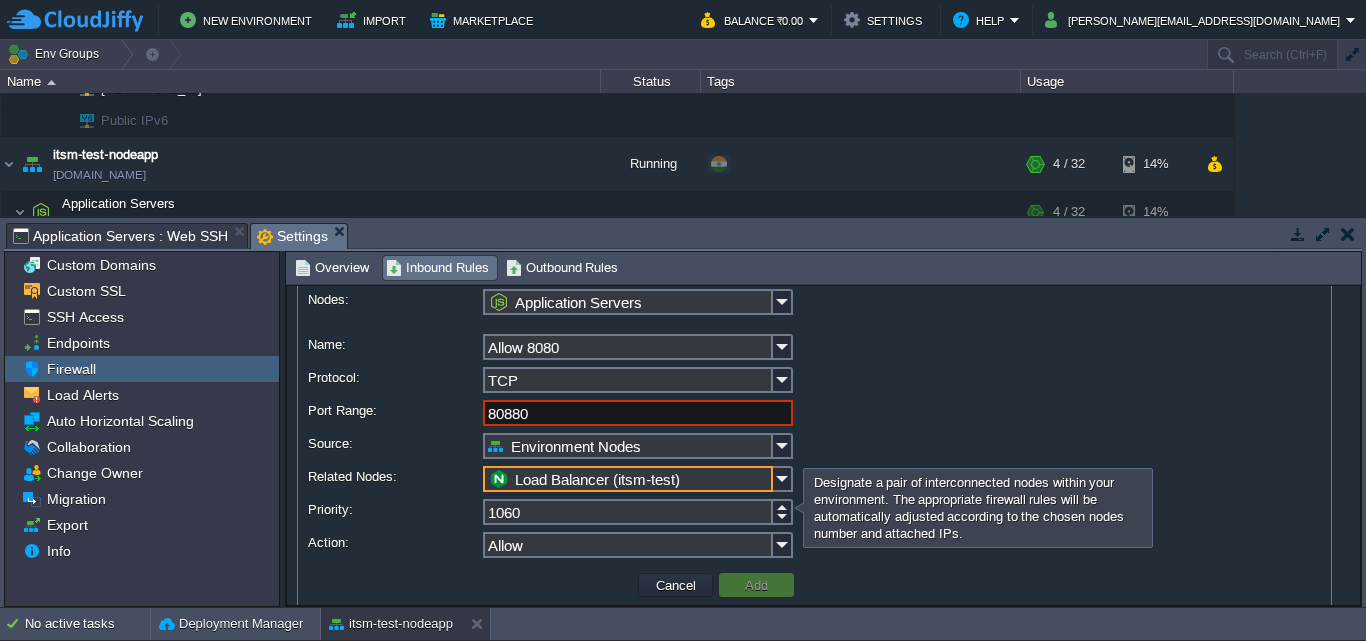 scroll, scrollTop: 66, scrollLeft: 0, axis: vertical 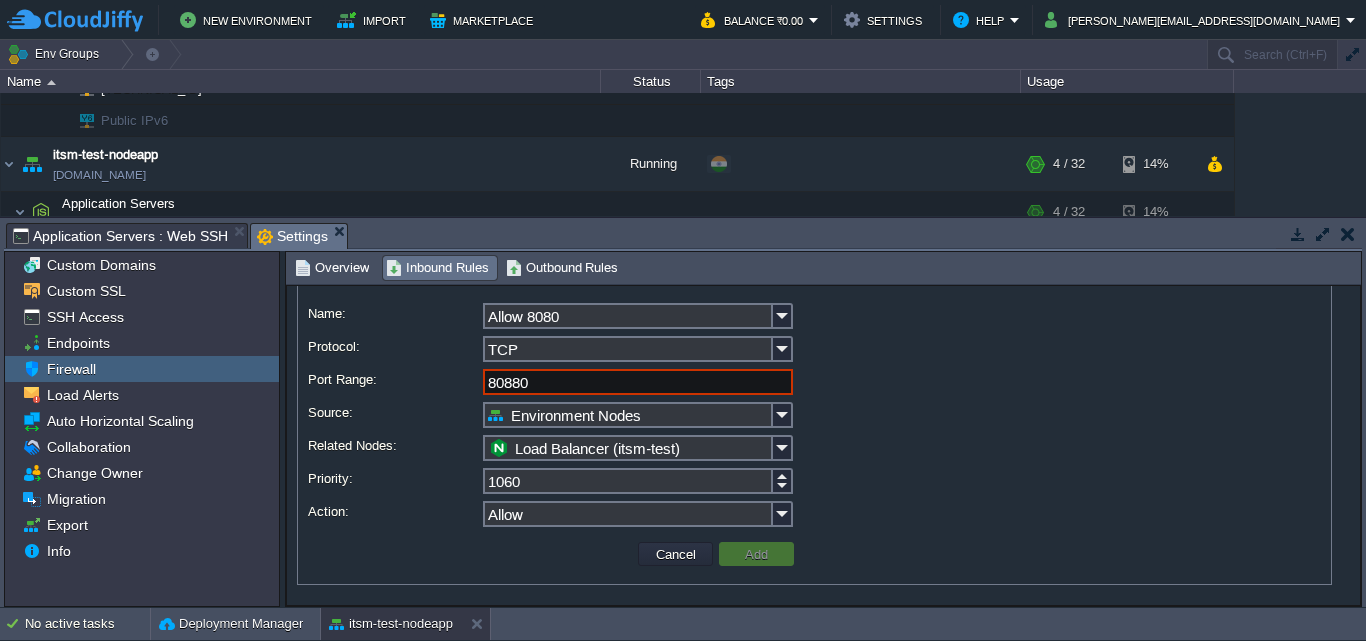 click on "Cancel Add" at bounding box center (814, 554) 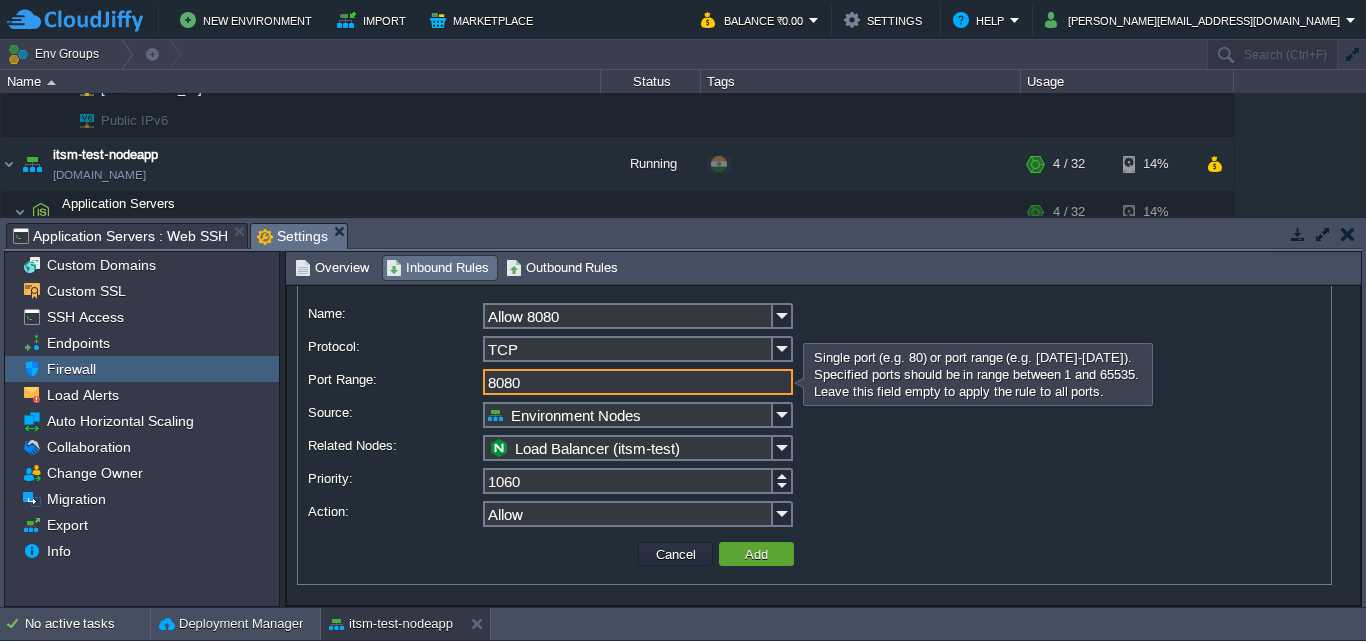 type on "8080" 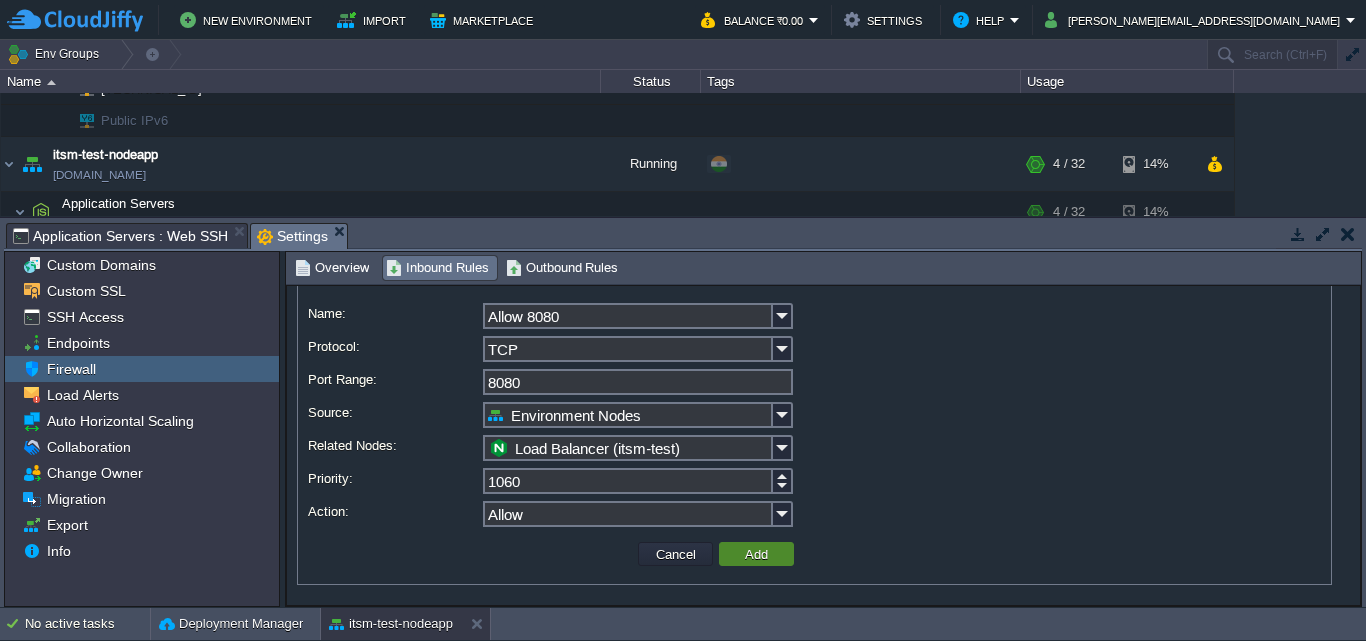 click on "Add" at bounding box center (756, 554) 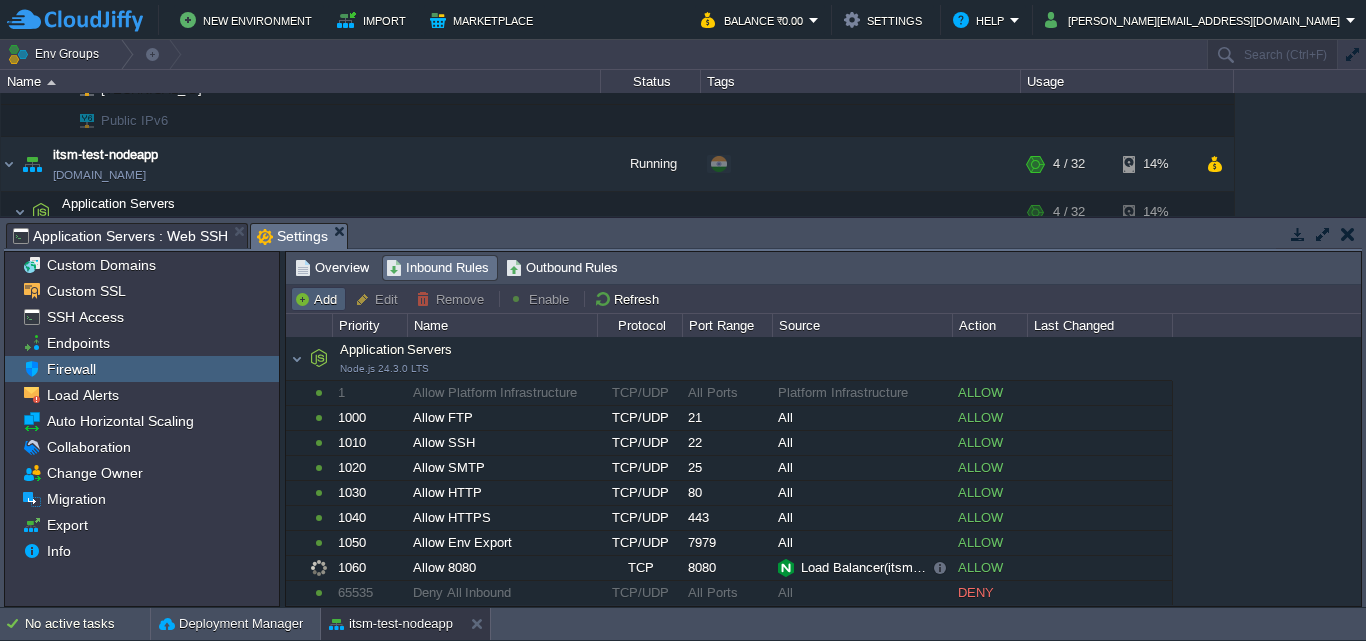 click on "Add" at bounding box center [318, 299] 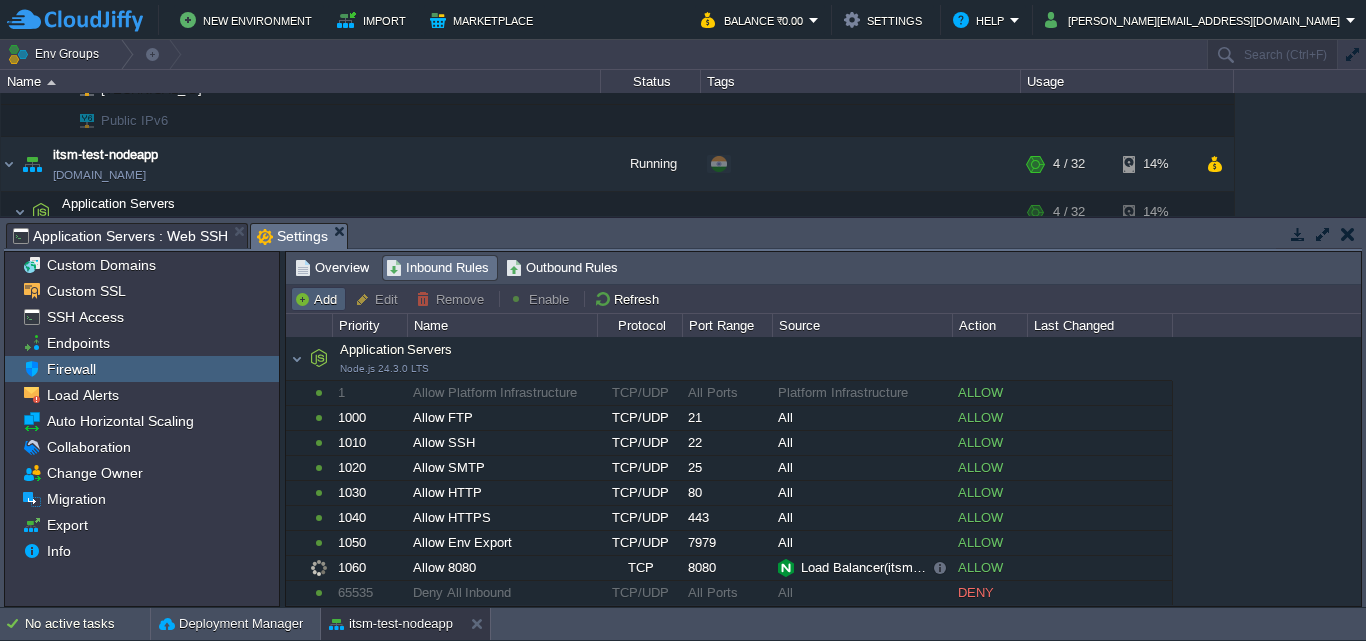 type on "Application Servers" 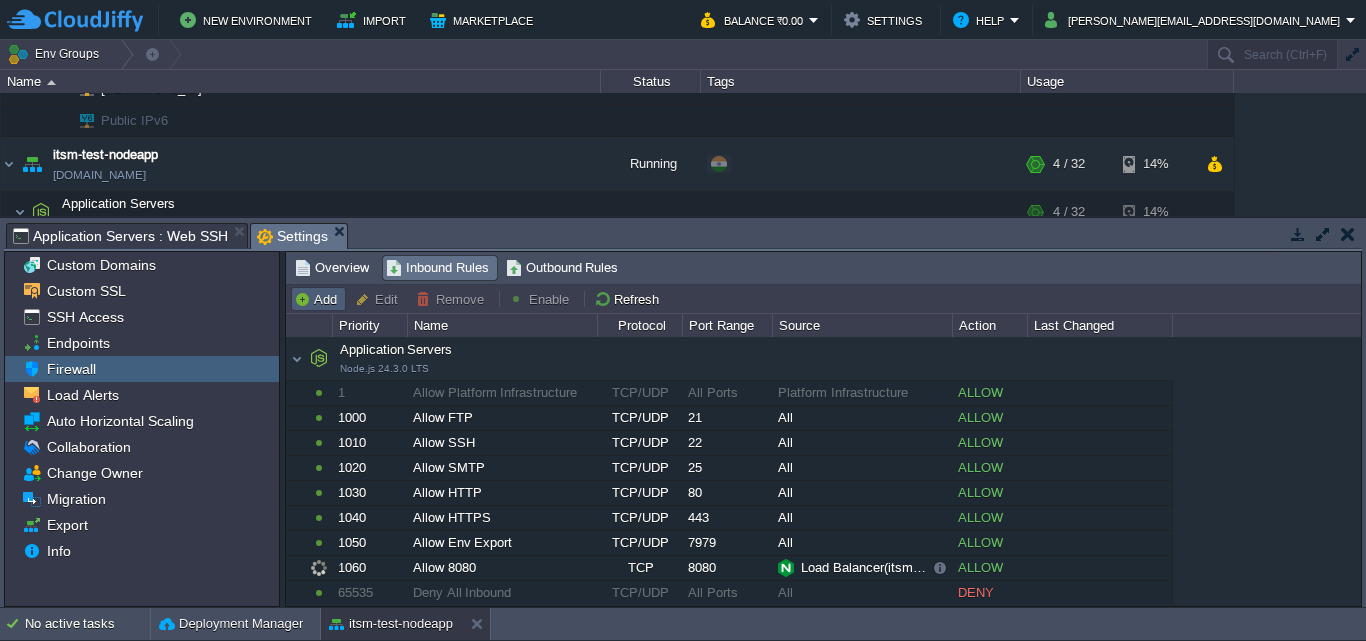type on "1070" 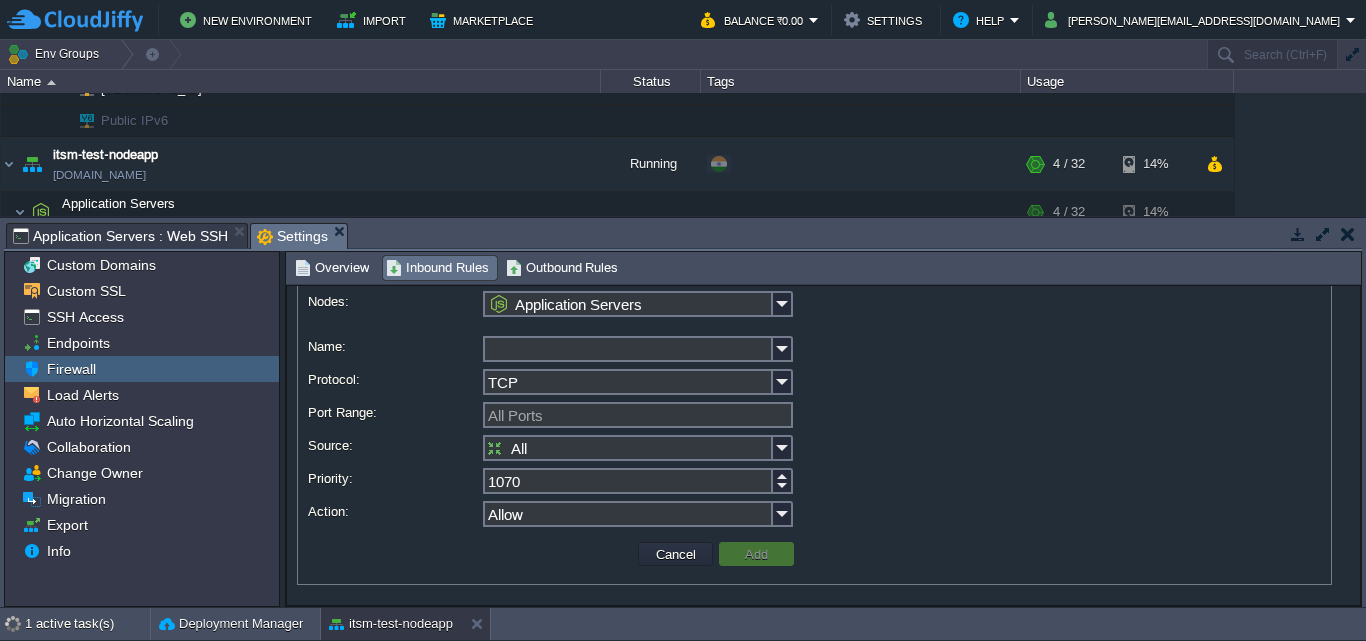 scroll, scrollTop: 0, scrollLeft: 0, axis: both 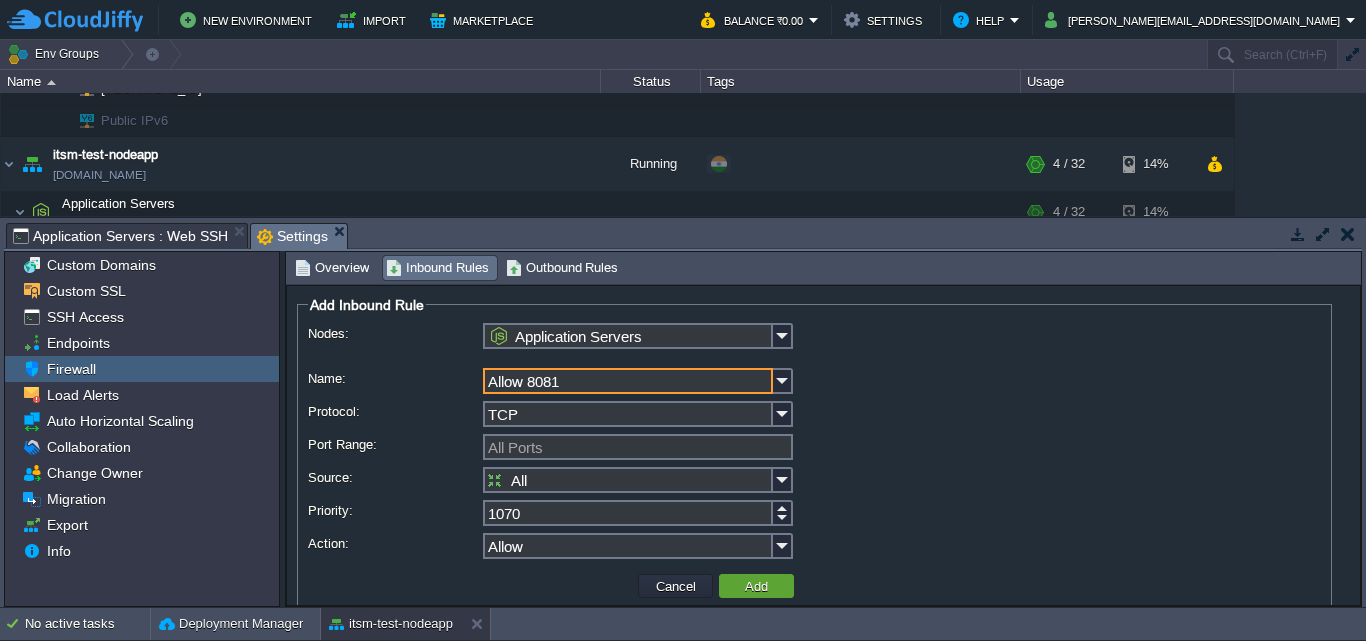 type on "Allow 8081" 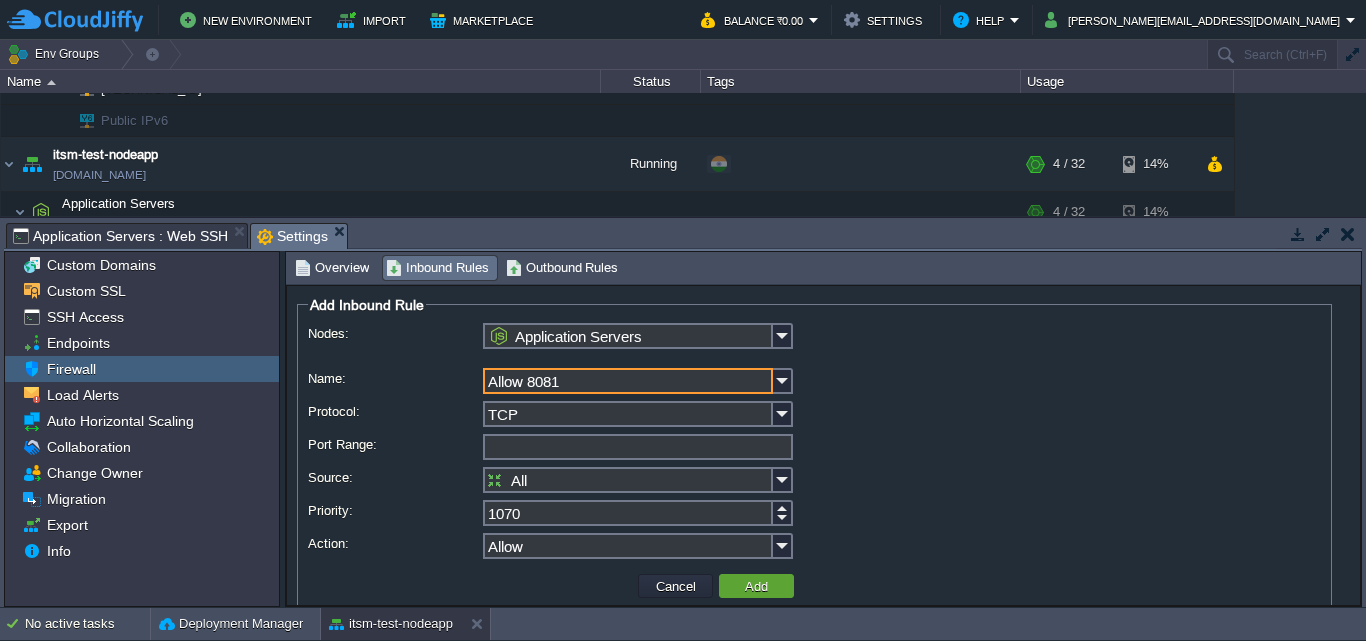 click on "Port Range:" at bounding box center (638, 447) 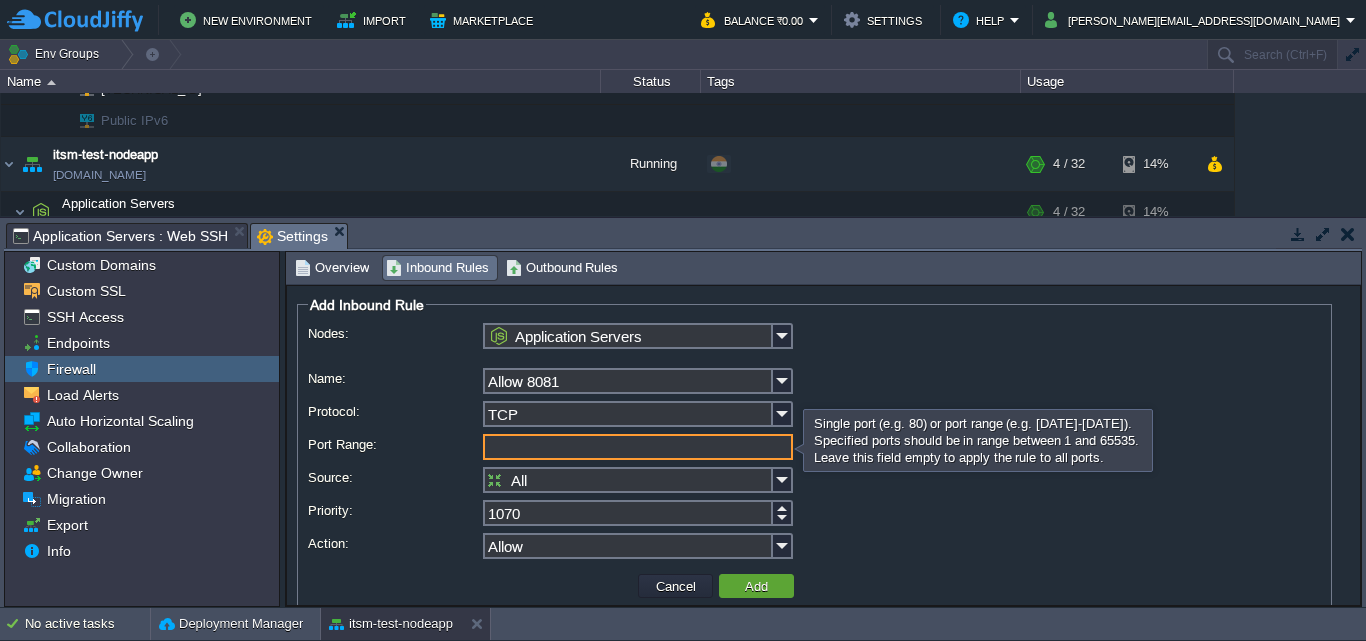 type on "All Ports" 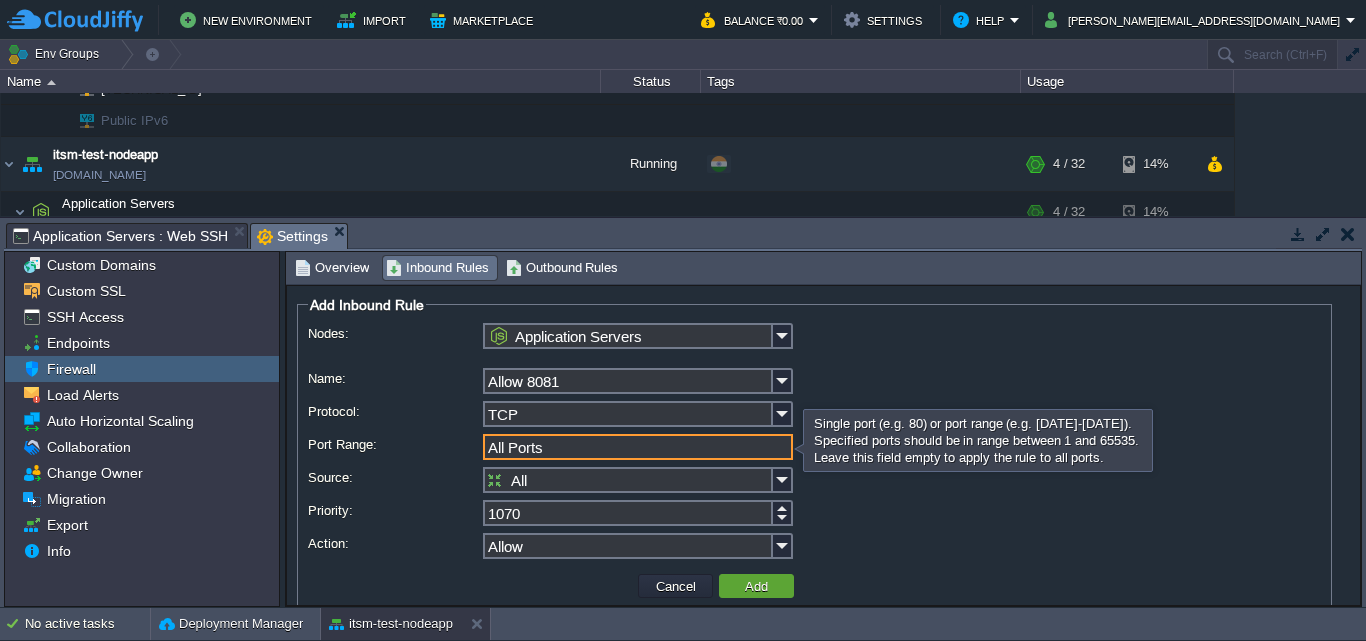 click on "Nodes: Application Servers Name: Allow 8081 Protocol: TCP Port Range: All Ports Source: All Destination: All IP Address Range: Related Nodes: Priority: 1070 Action: Allow" at bounding box center [814, 444] 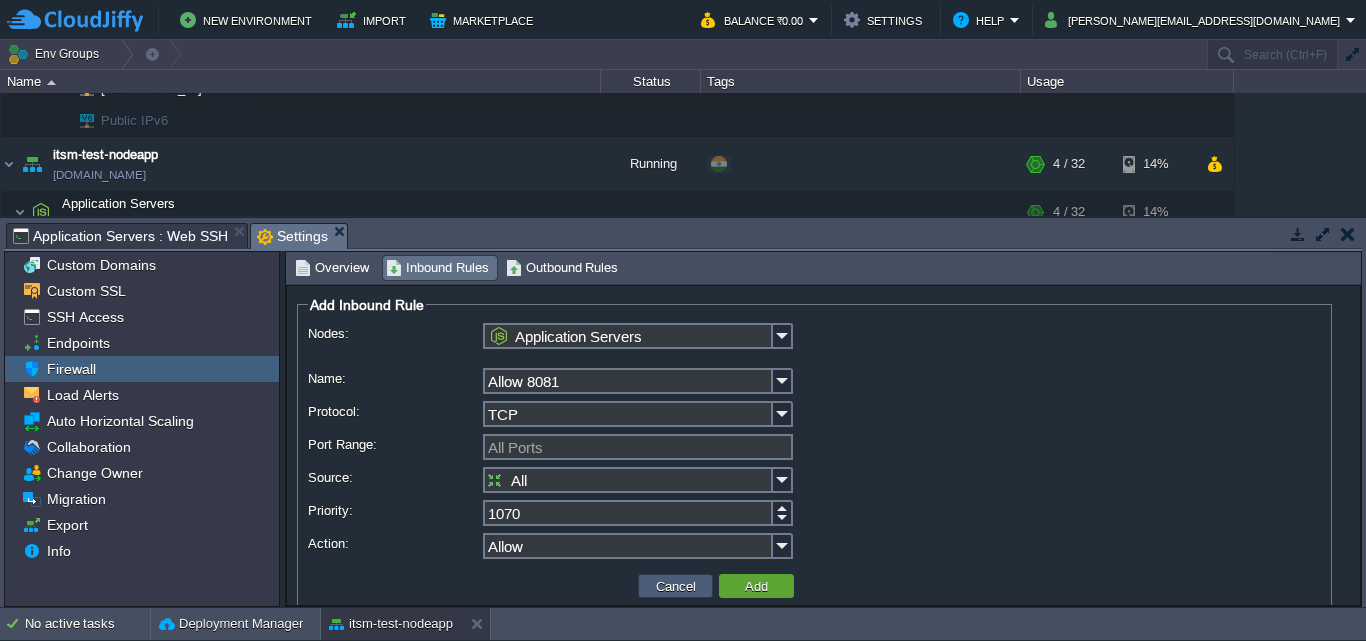 click on "Cancel" at bounding box center (676, 586) 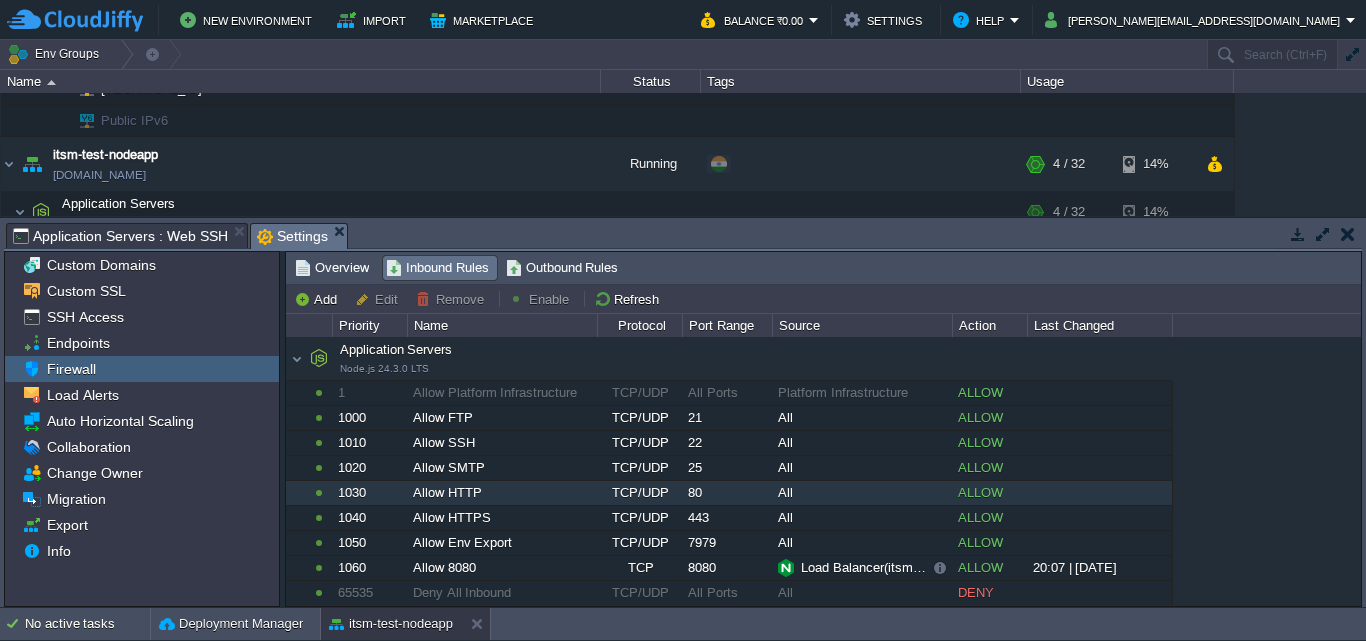 scroll, scrollTop: 1, scrollLeft: 0, axis: vertical 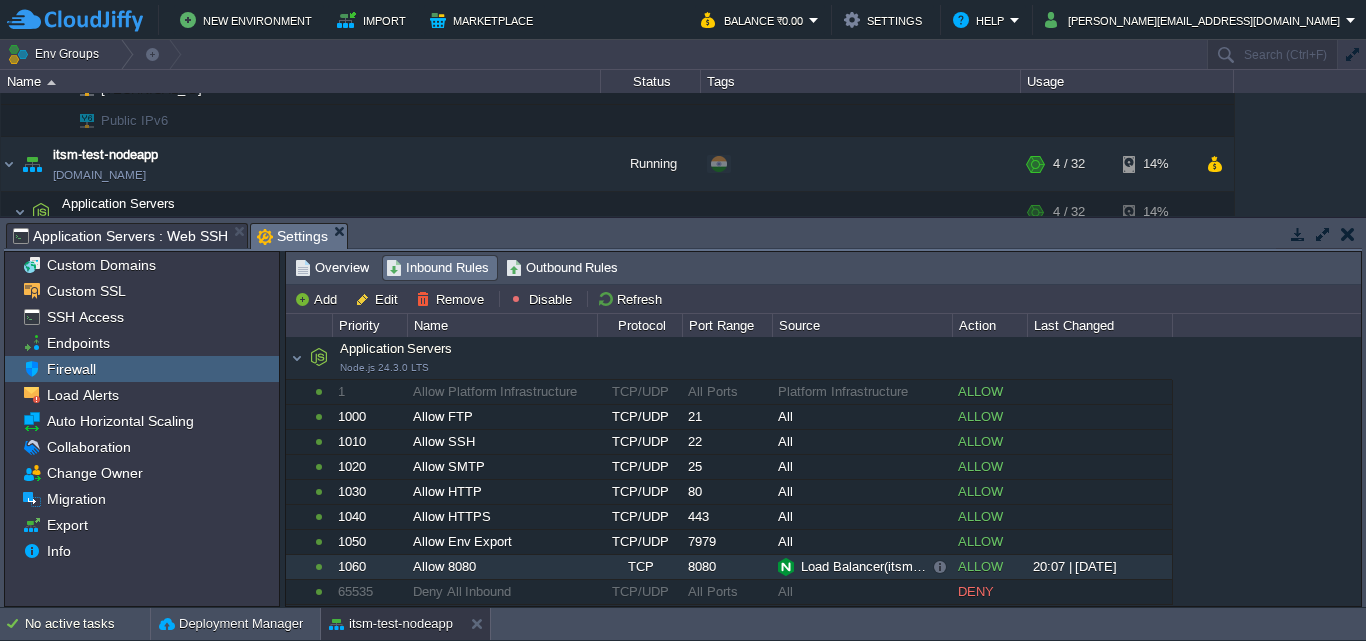 click on "Allow 8080" at bounding box center (502, 567) 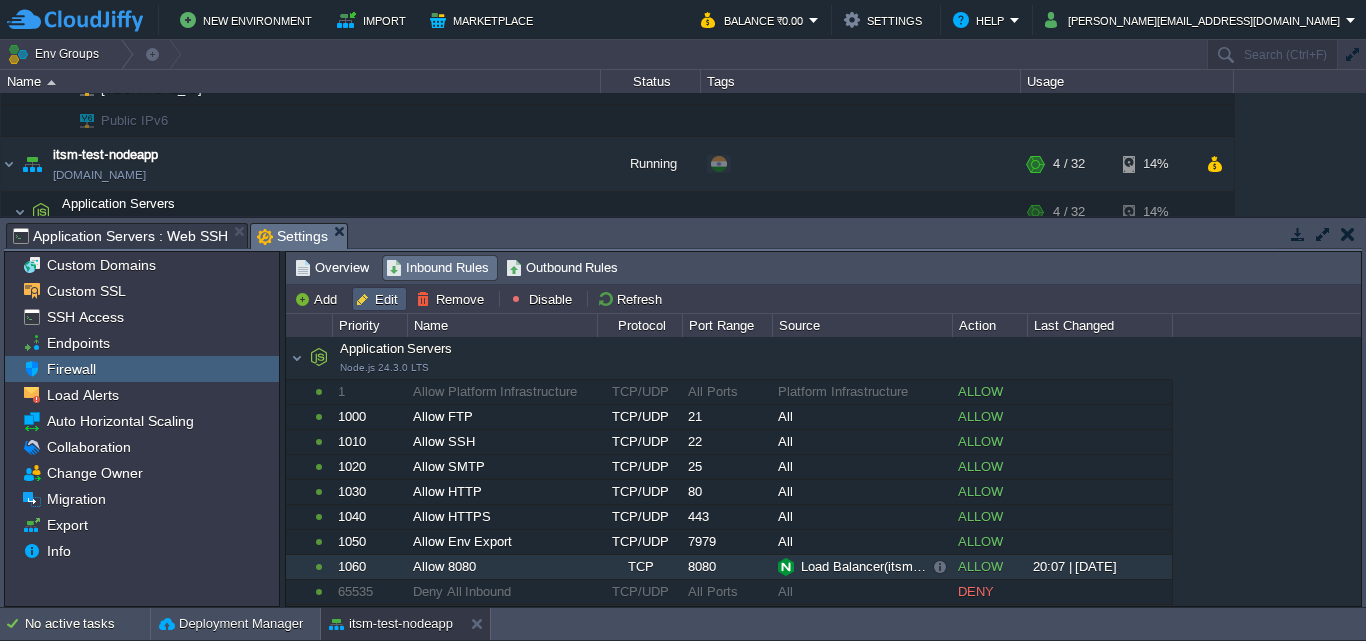 click on "Edit" at bounding box center (379, 299) 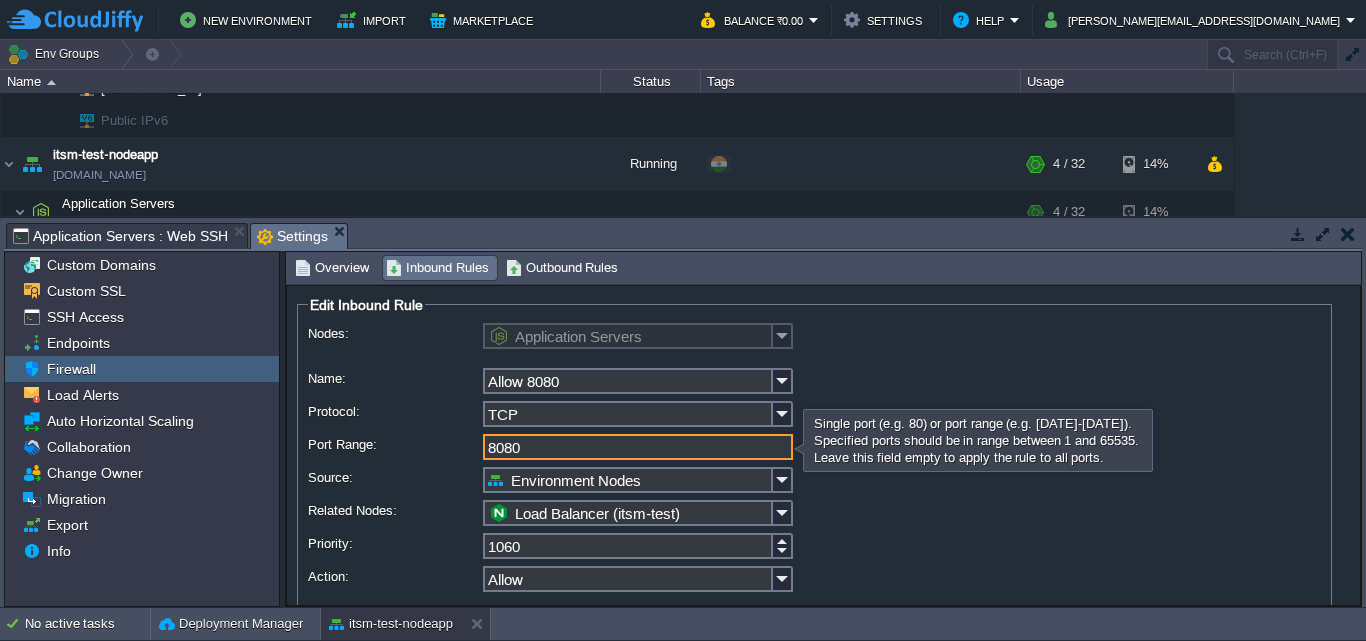 click on "8080" at bounding box center [638, 447] 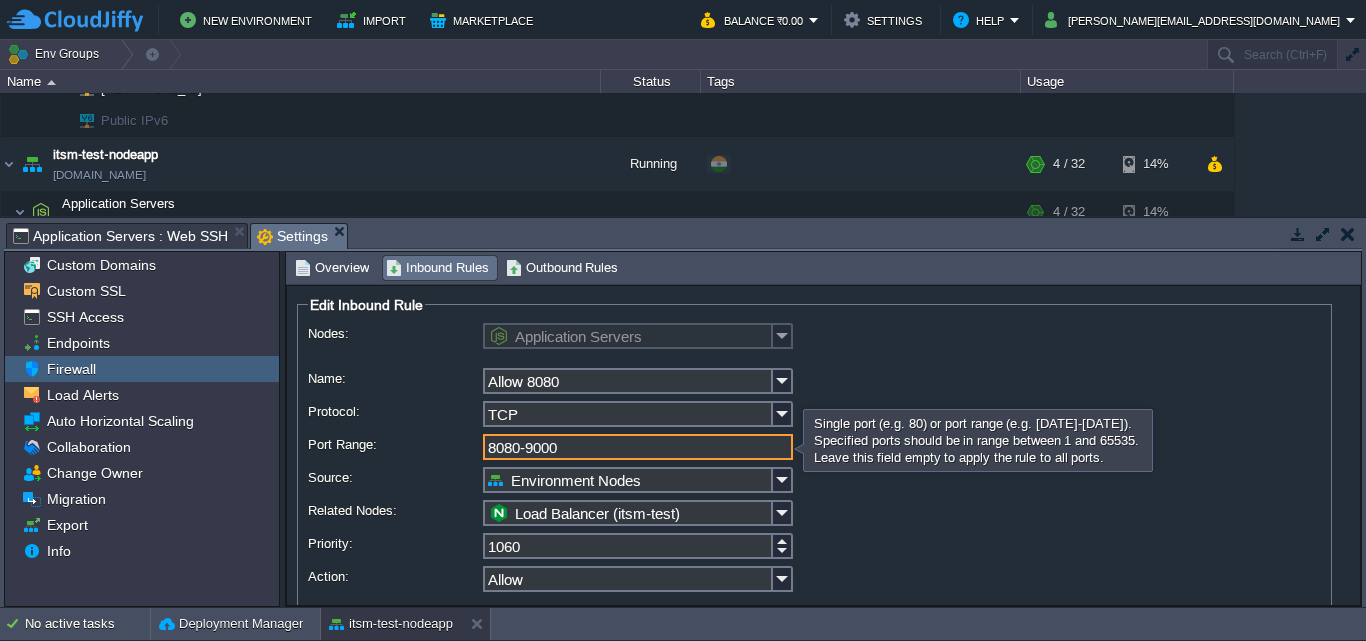type on "8080-9000" 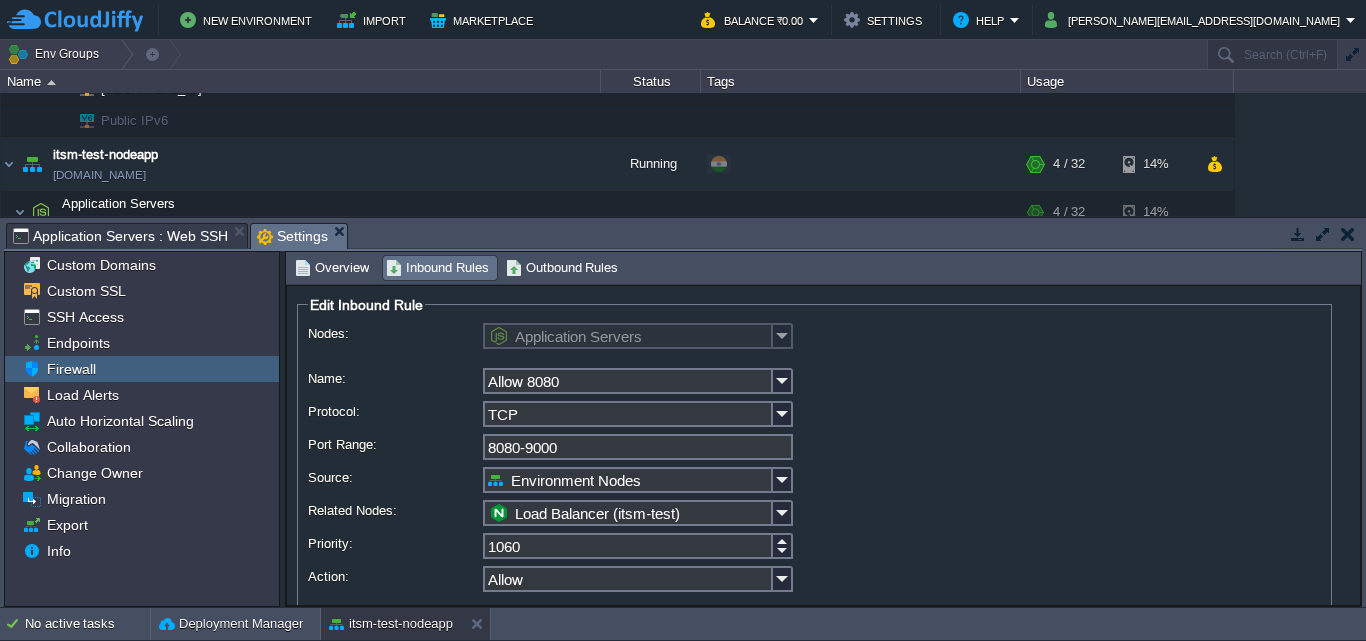 click on "1060" at bounding box center [814, 547] 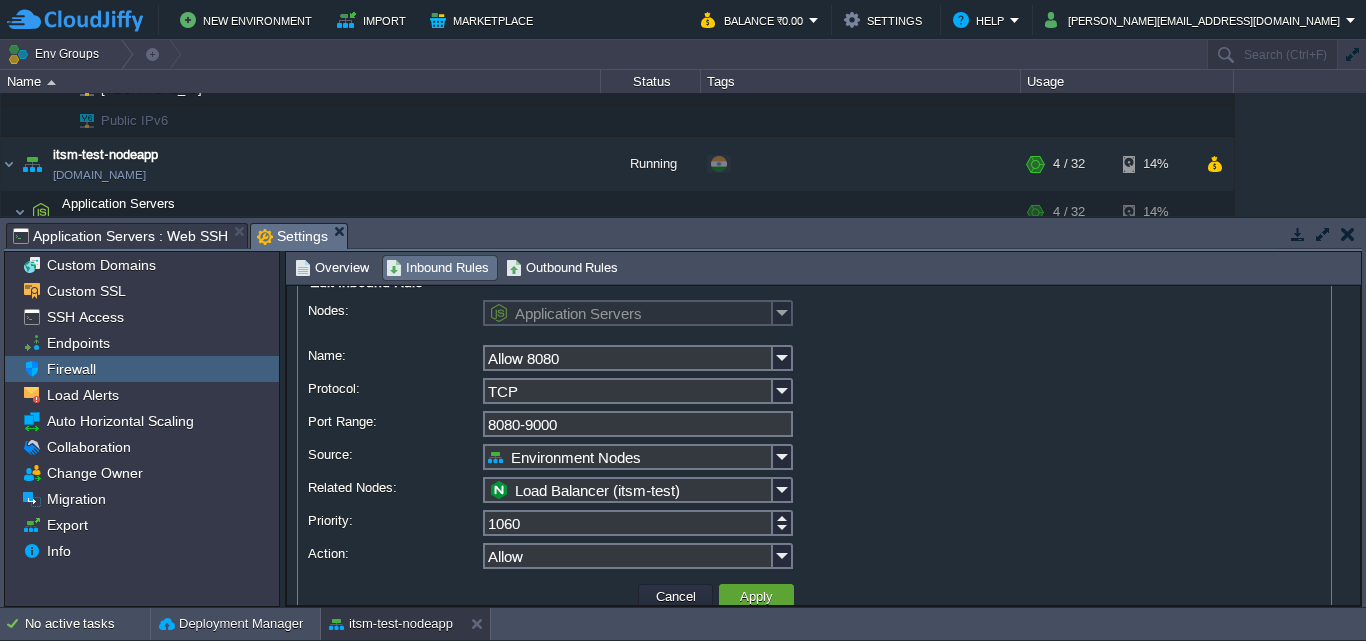 scroll, scrollTop: 0, scrollLeft: 0, axis: both 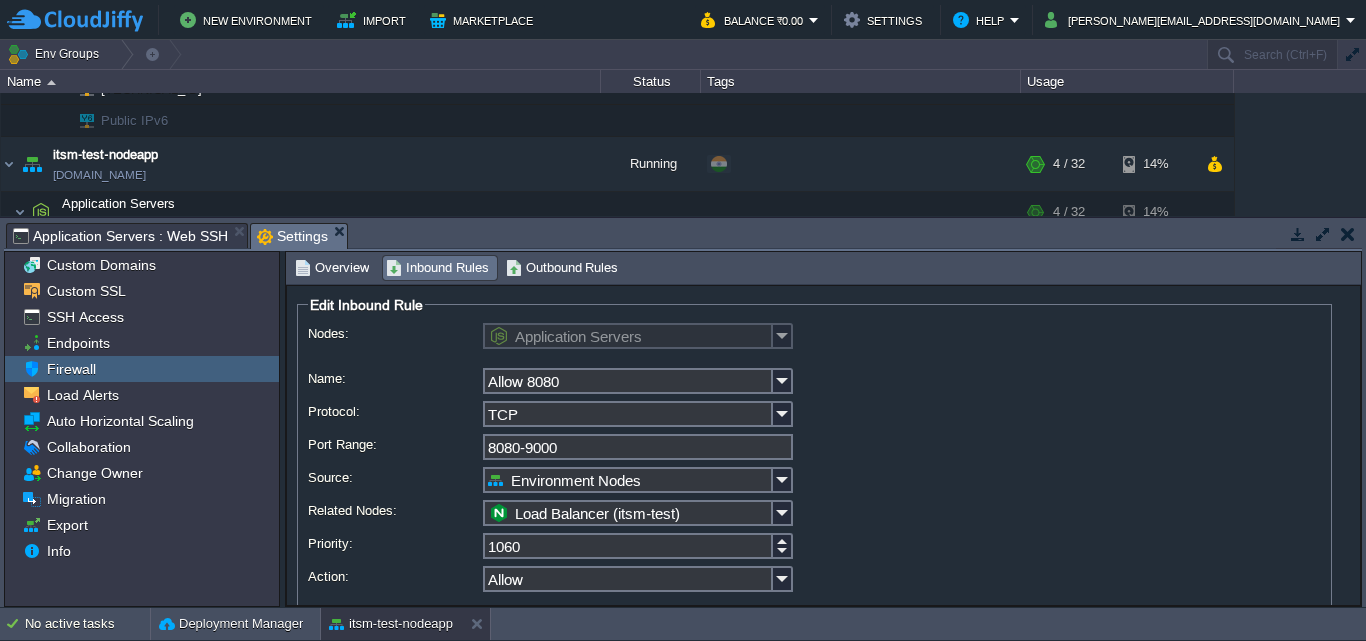 click on "Allow 8080" at bounding box center [628, 381] 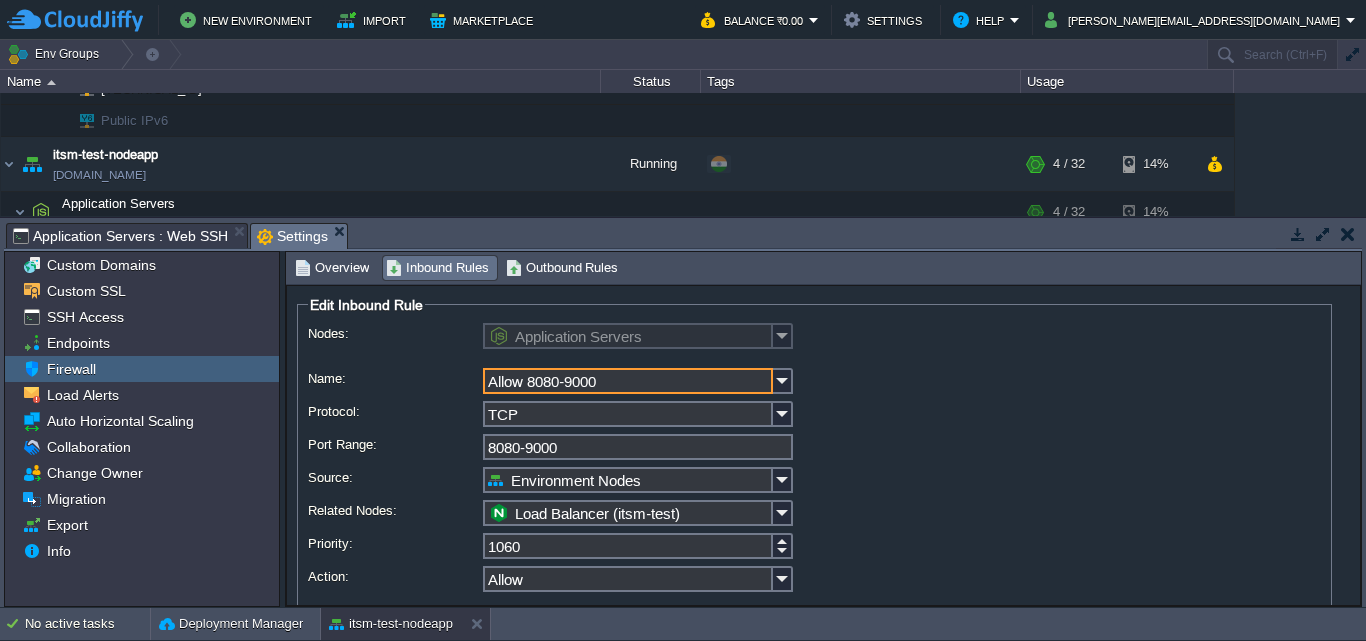 type on "Allow 8080-9000" 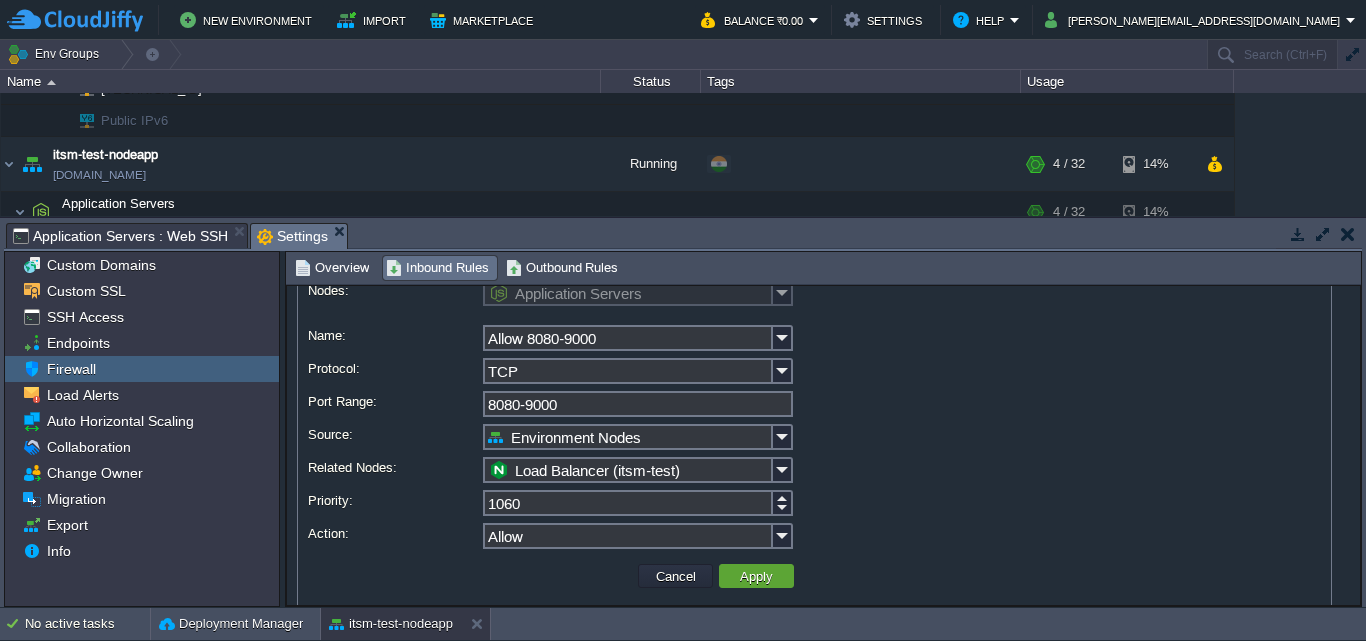 scroll, scrollTop: 66, scrollLeft: 0, axis: vertical 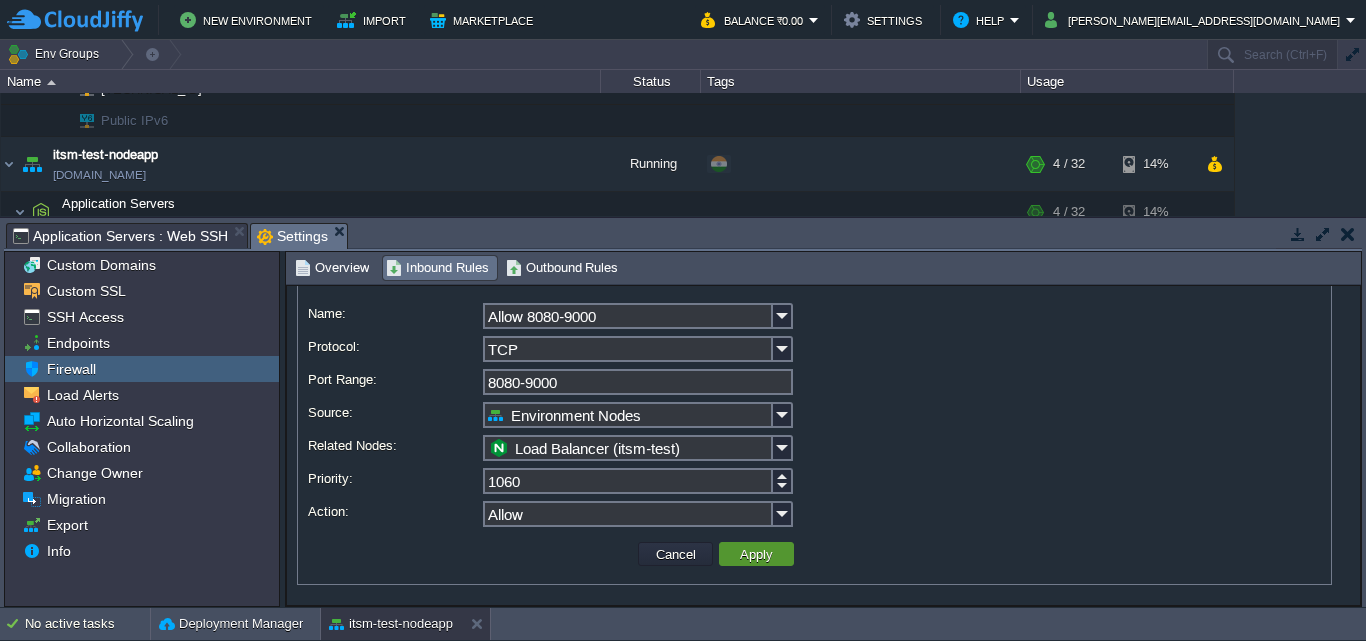 click on "Apply" at bounding box center [756, 554] 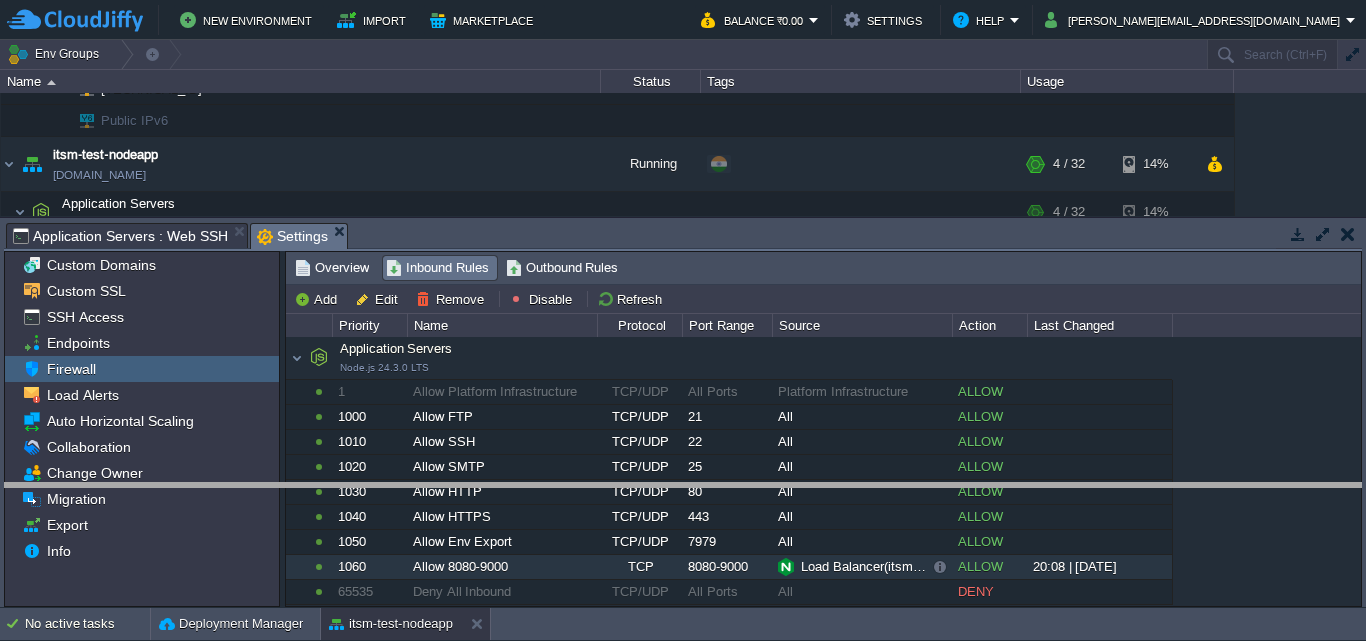 drag, startPoint x: 602, startPoint y: 236, endPoint x: 619, endPoint y: 547, distance: 311.4643 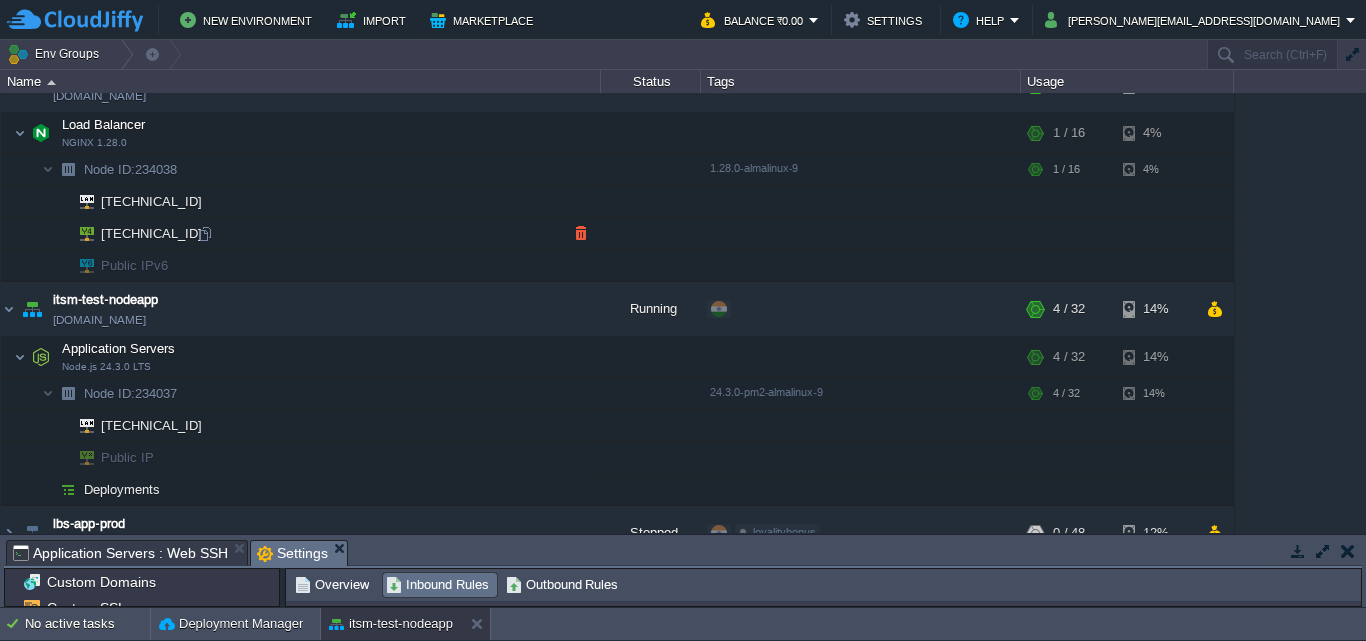 scroll, scrollTop: 200, scrollLeft: 0, axis: vertical 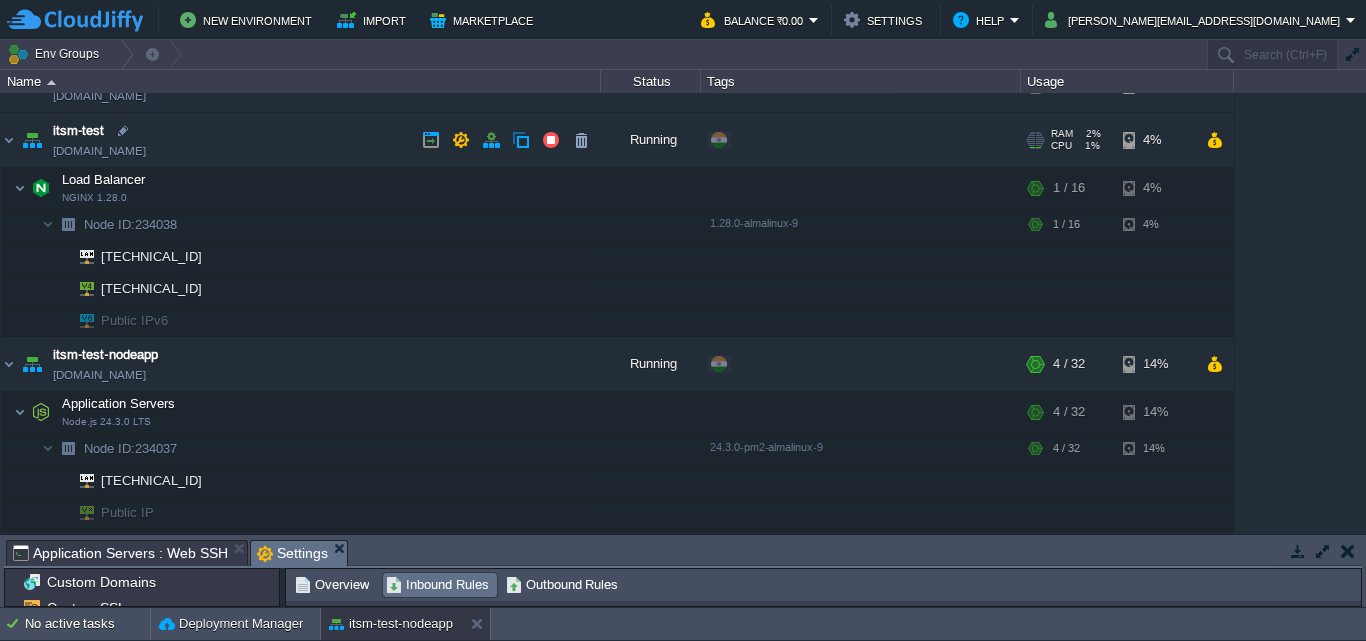 click on "[DOMAIN_NAME]" at bounding box center (99, 151) 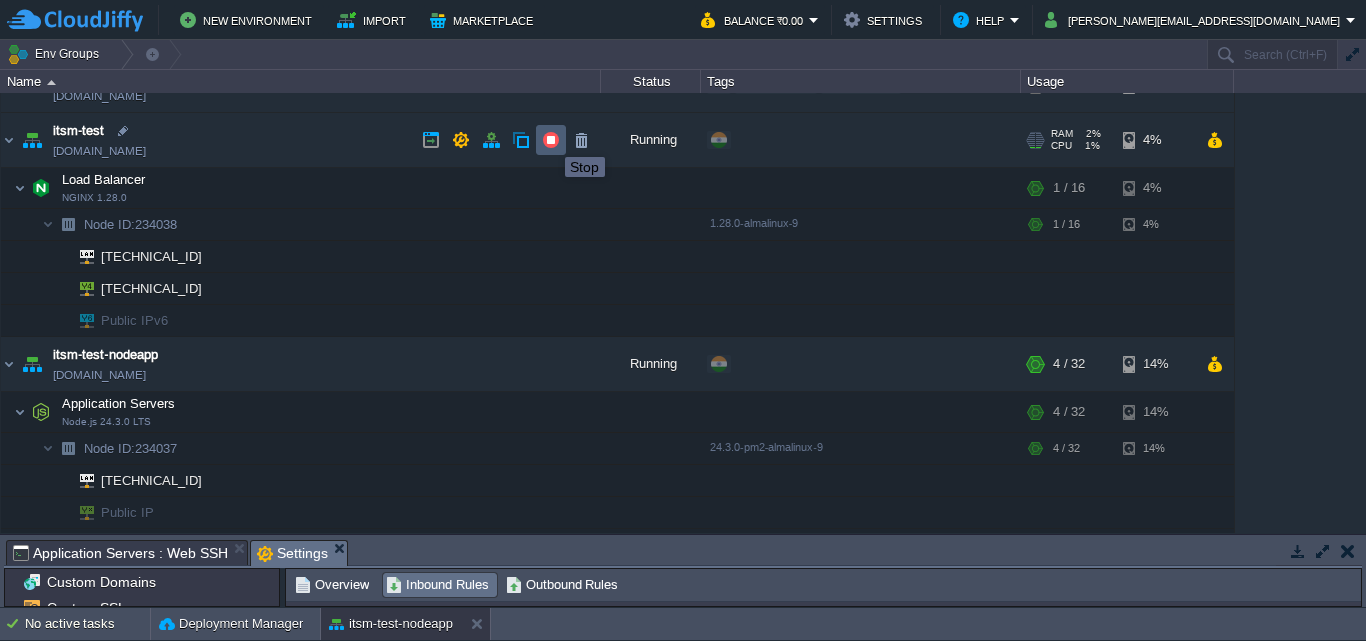 click at bounding box center [551, 140] 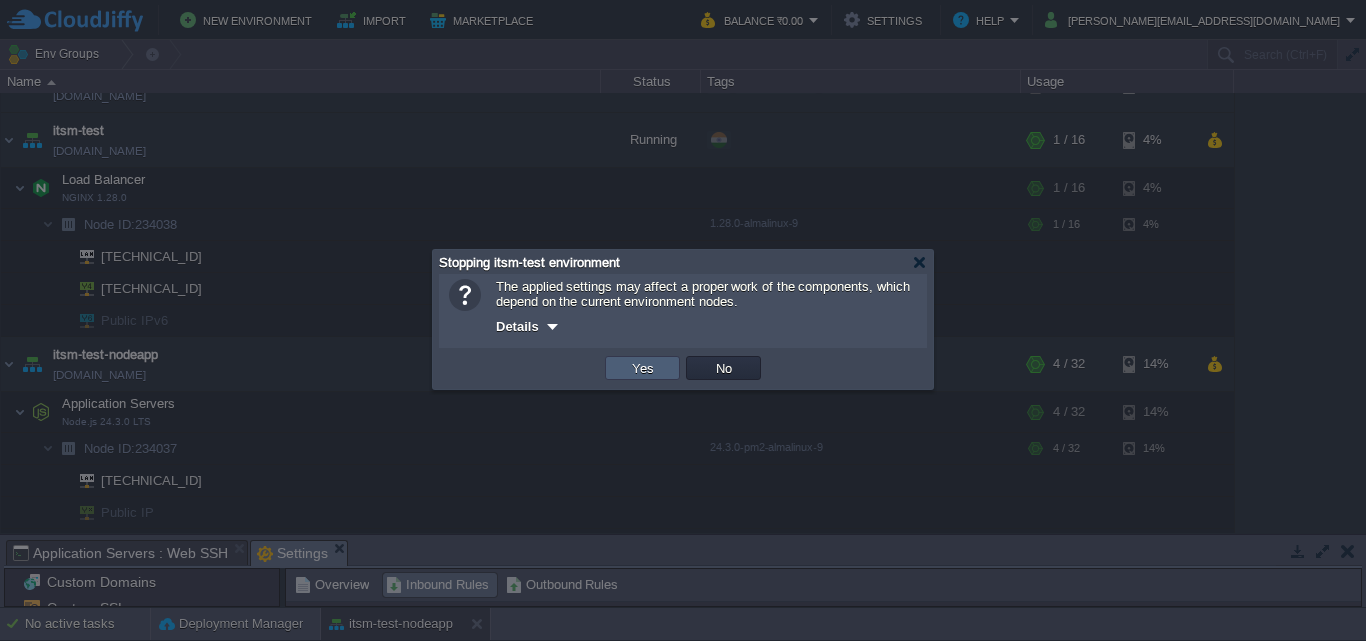 click on "Yes" at bounding box center [642, 368] 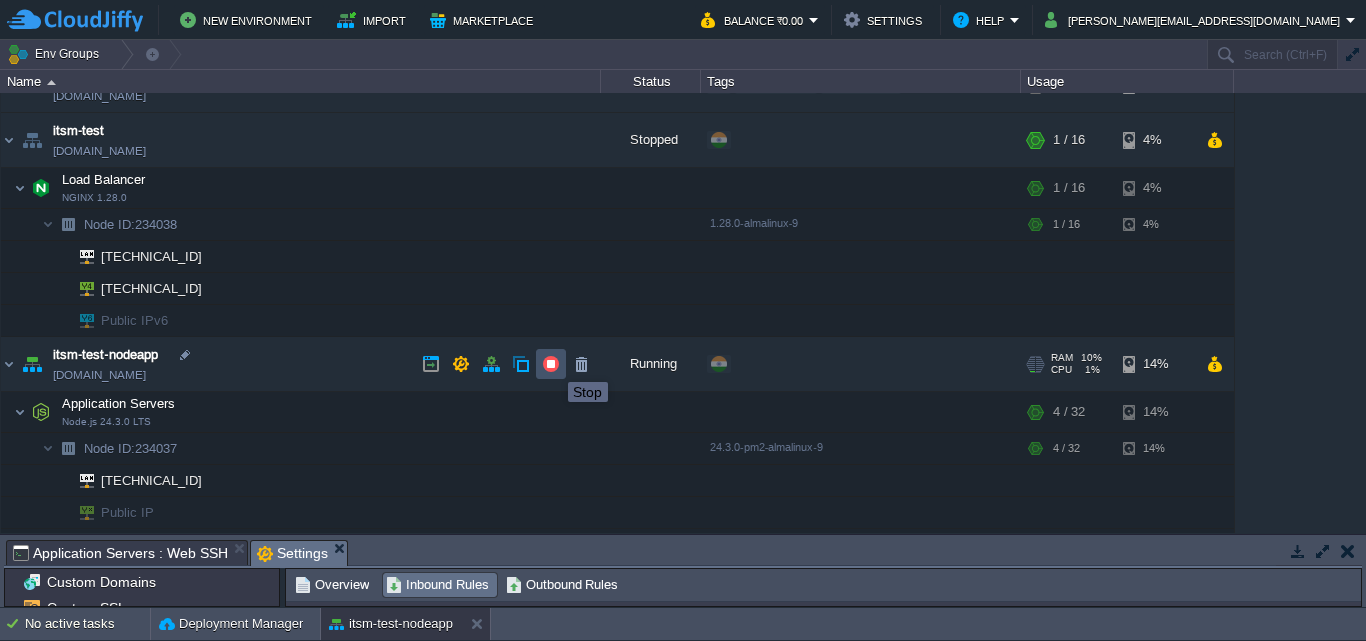 click at bounding box center (551, 364) 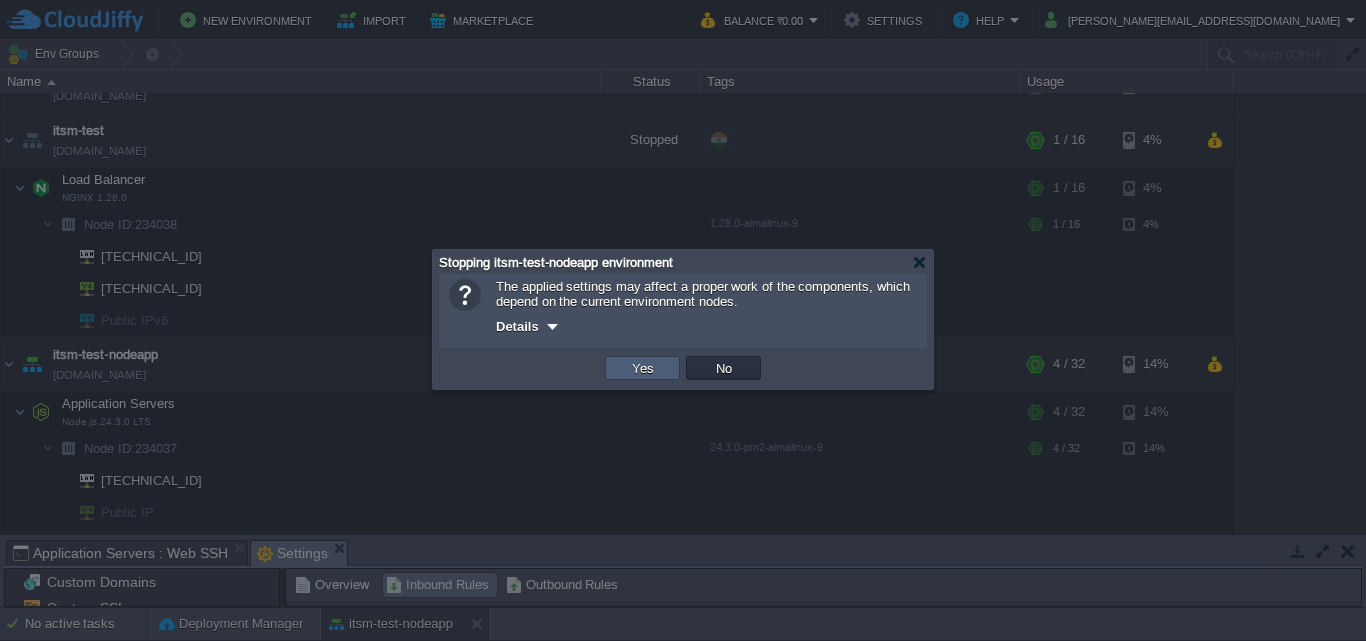 click on "Yes" at bounding box center [642, 368] 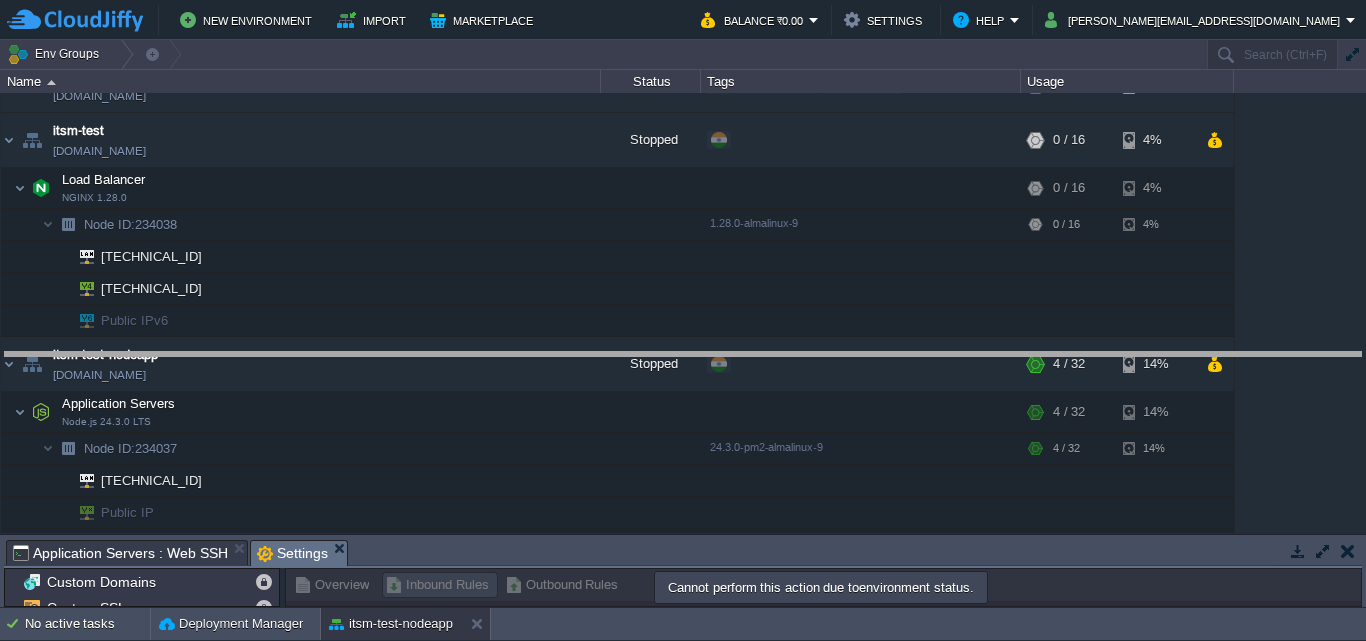 drag, startPoint x: 730, startPoint y: 550, endPoint x: 745, endPoint y: 362, distance: 188.59746 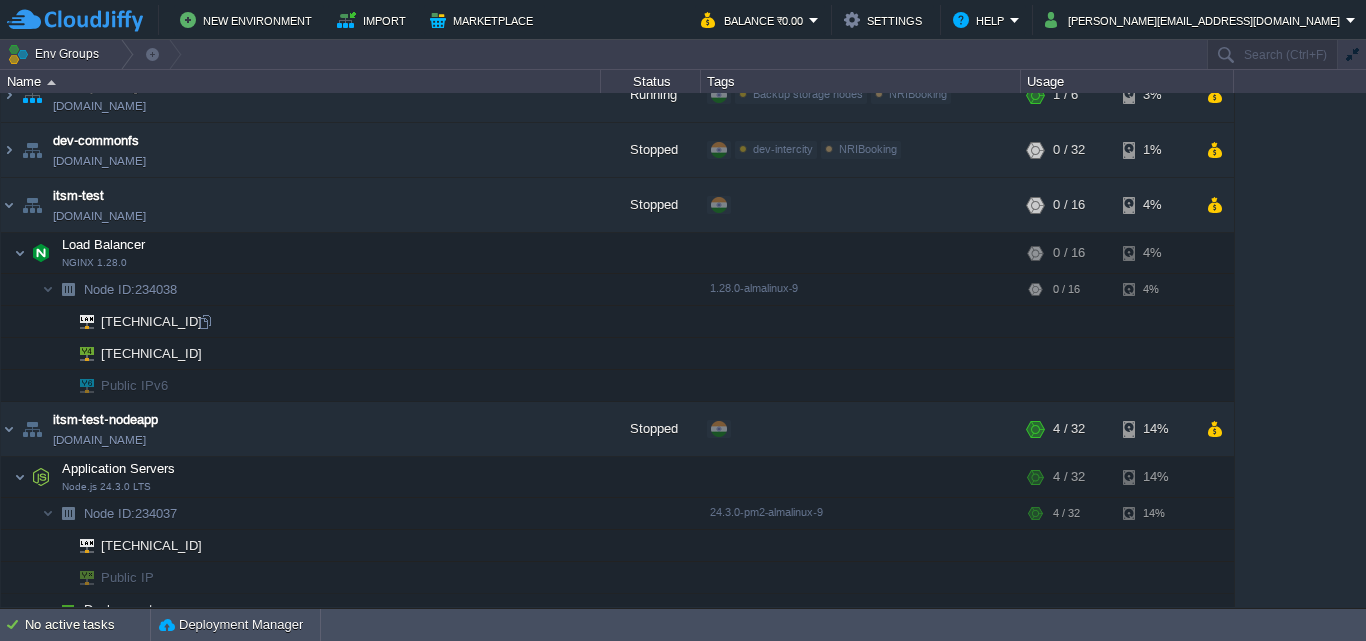 scroll, scrollTop: 100, scrollLeft: 0, axis: vertical 